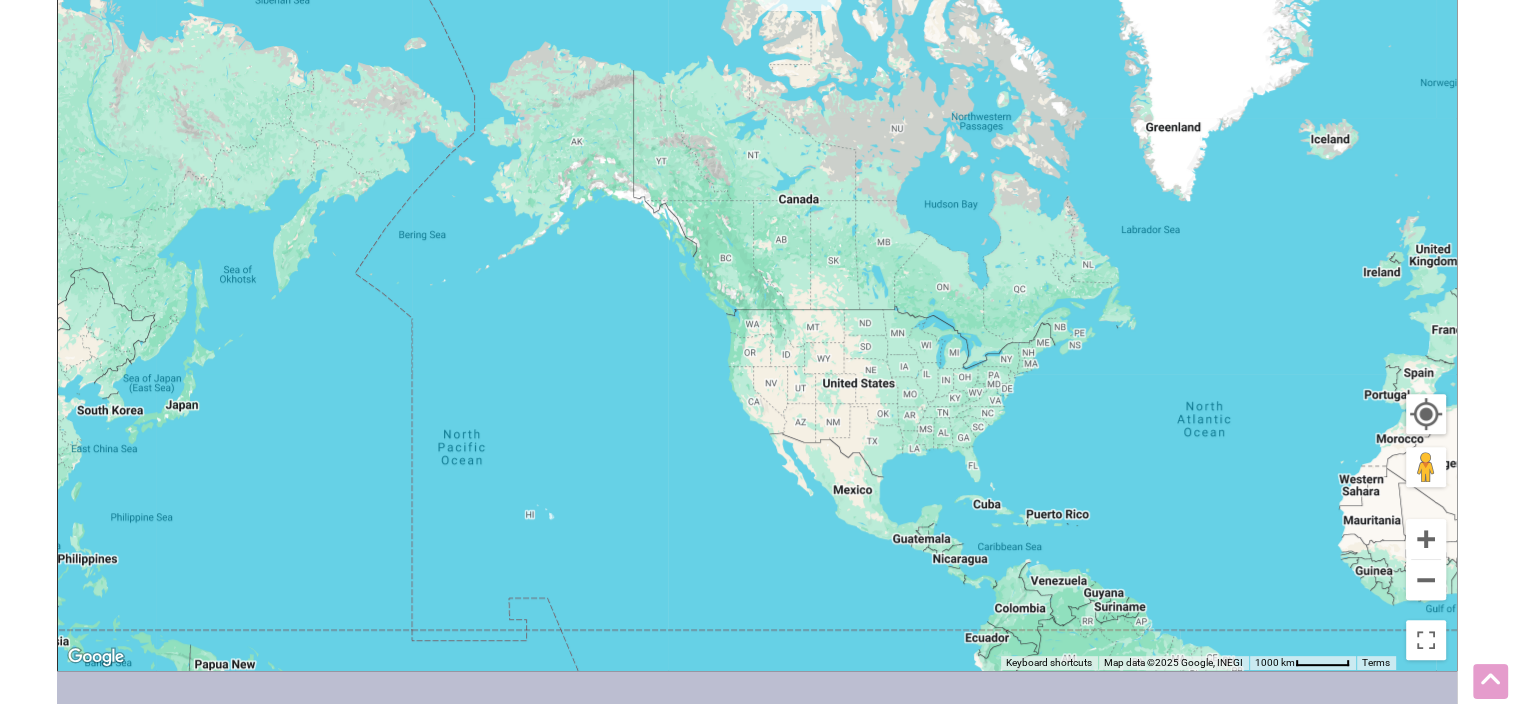 scroll, scrollTop: 600, scrollLeft: 0, axis: vertical 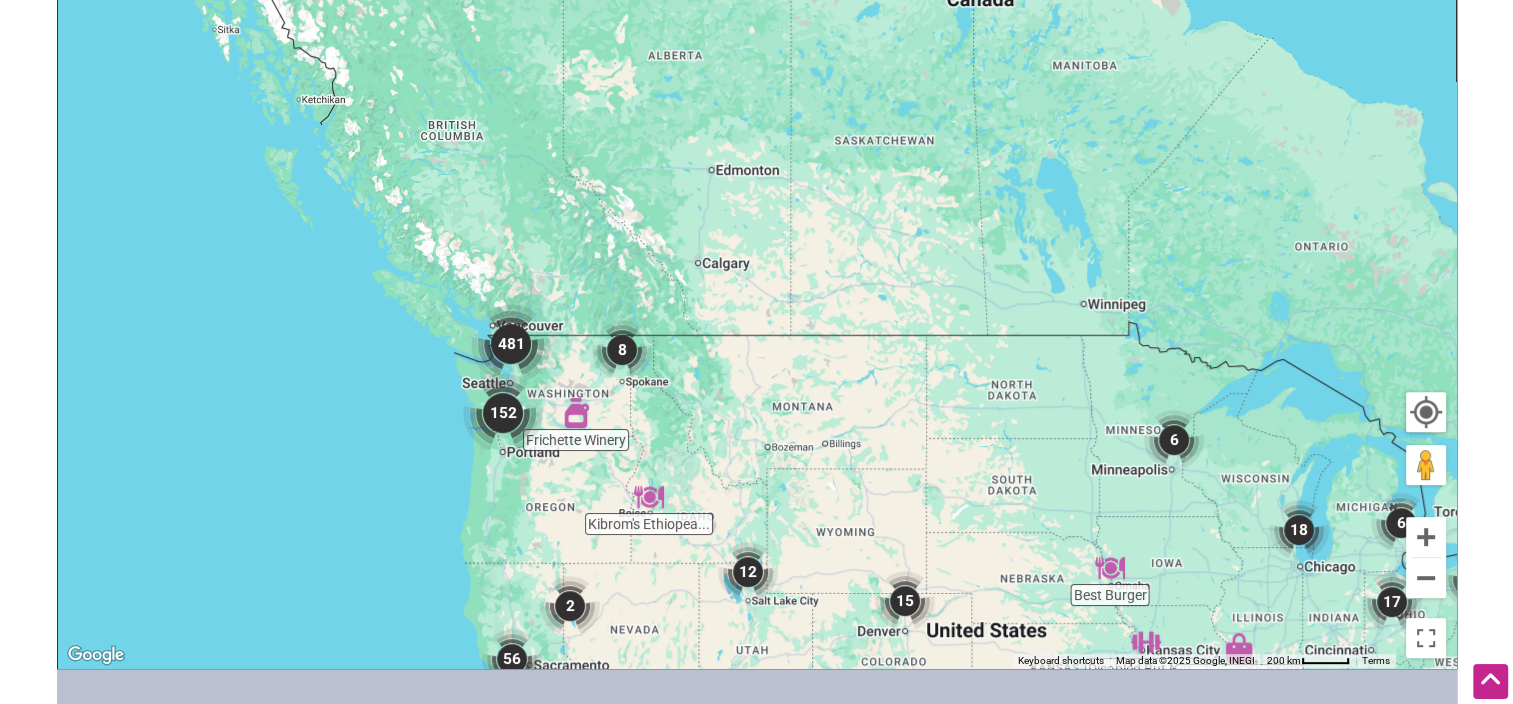 drag, startPoint x: 440, startPoint y: 99, endPoint x: 757, endPoint y: 495, distance: 507.2524 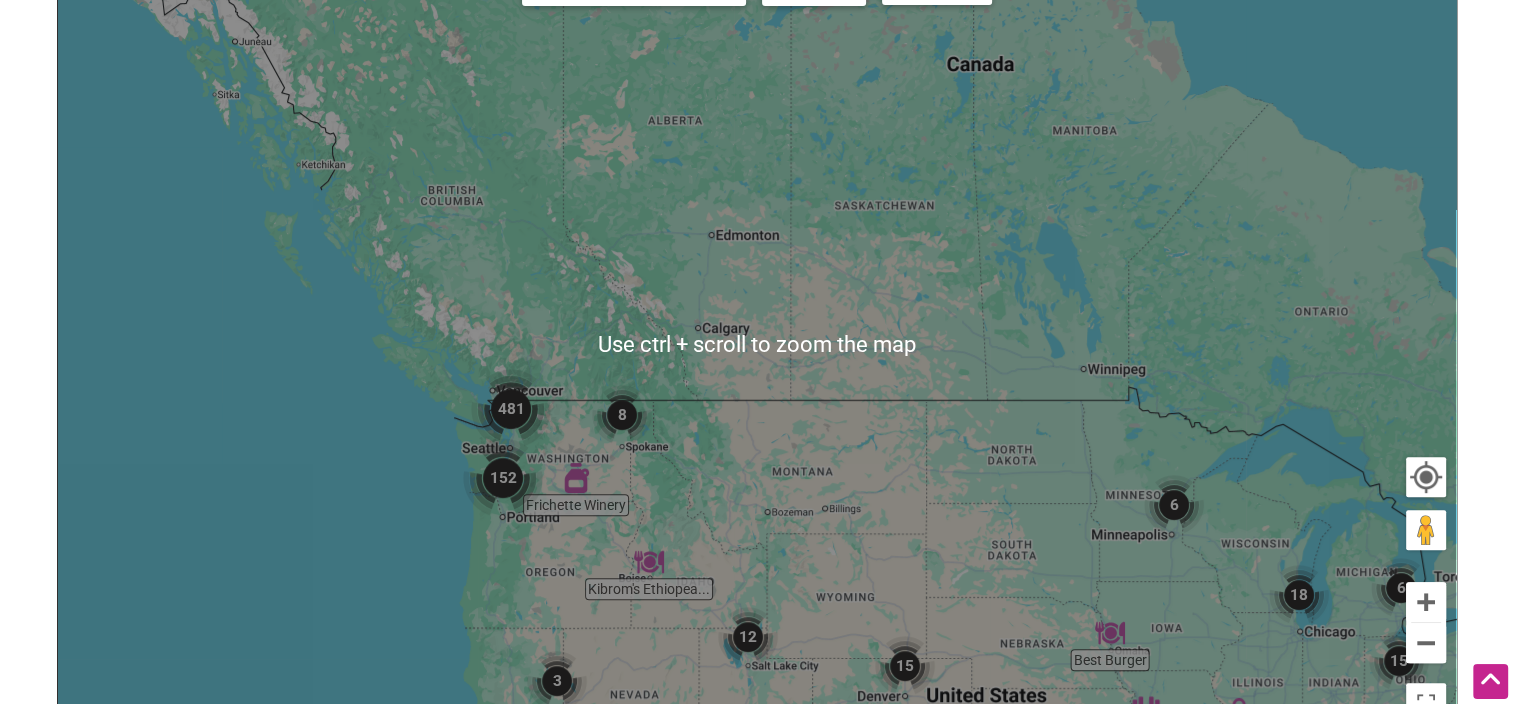 scroll, scrollTop: 600, scrollLeft: 0, axis: vertical 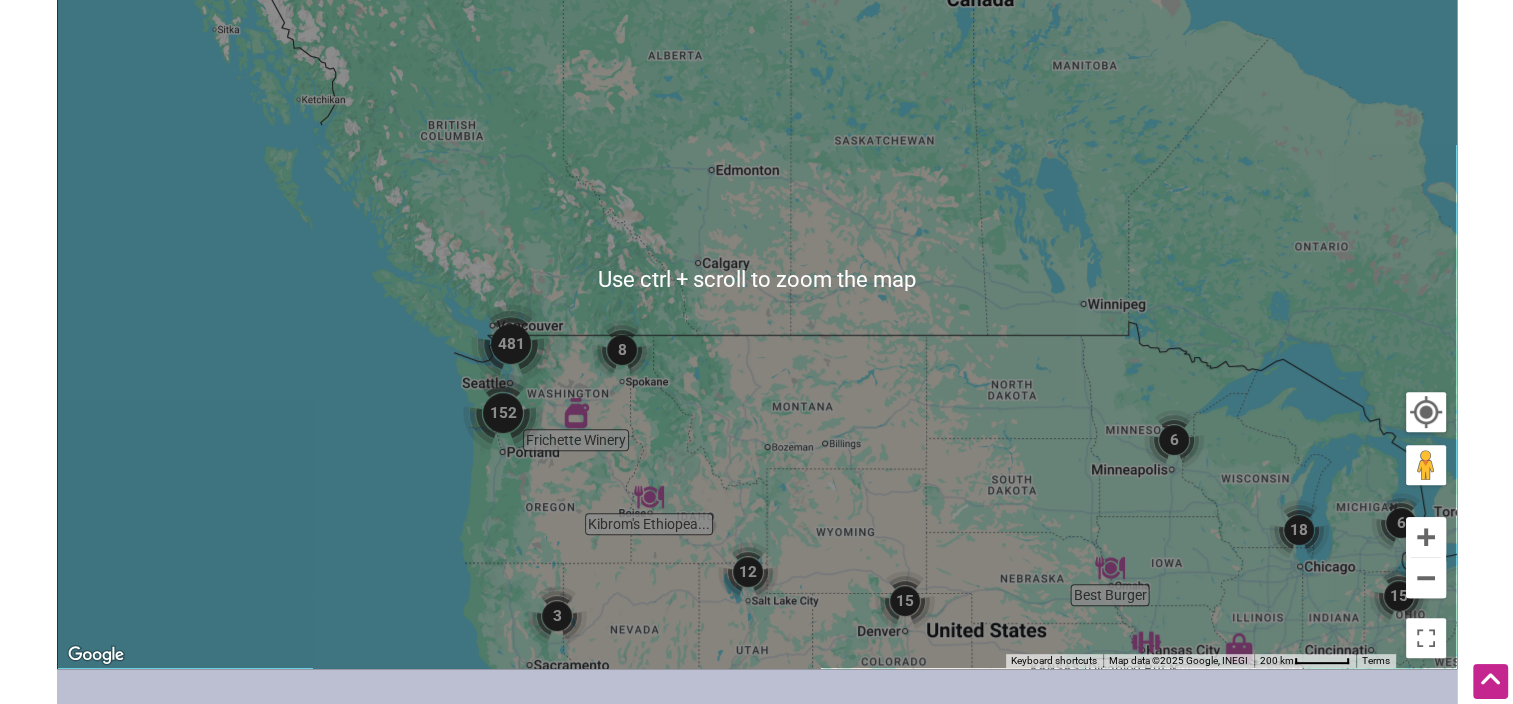 click at bounding box center (503, 413) 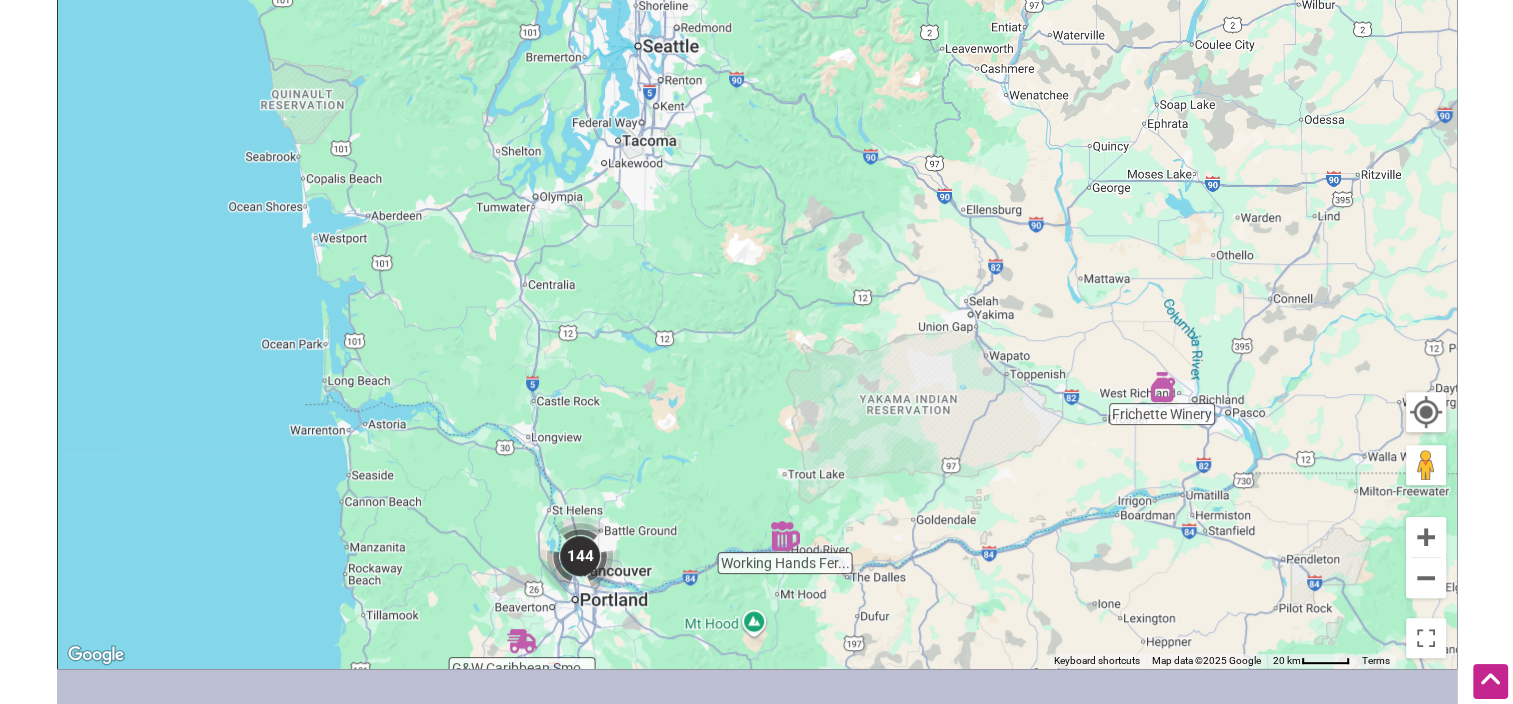 drag, startPoint x: 704, startPoint y: 266, endPoint x: 587, endPoint y: 755, distance: 502.80215 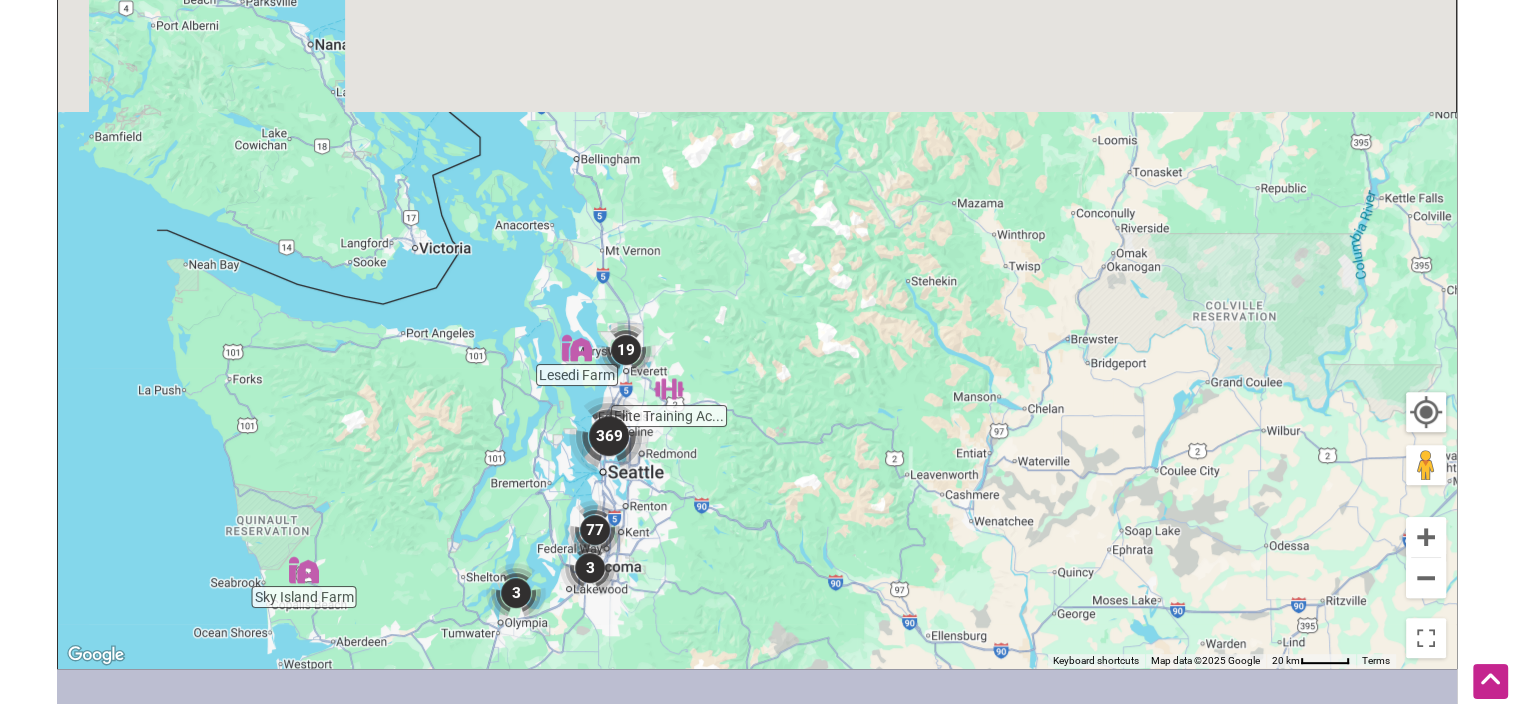 drag, startPoint x: 631, startPoint y: 324, endPoint x: 596, endPoint y: 755, distance: 432.4188 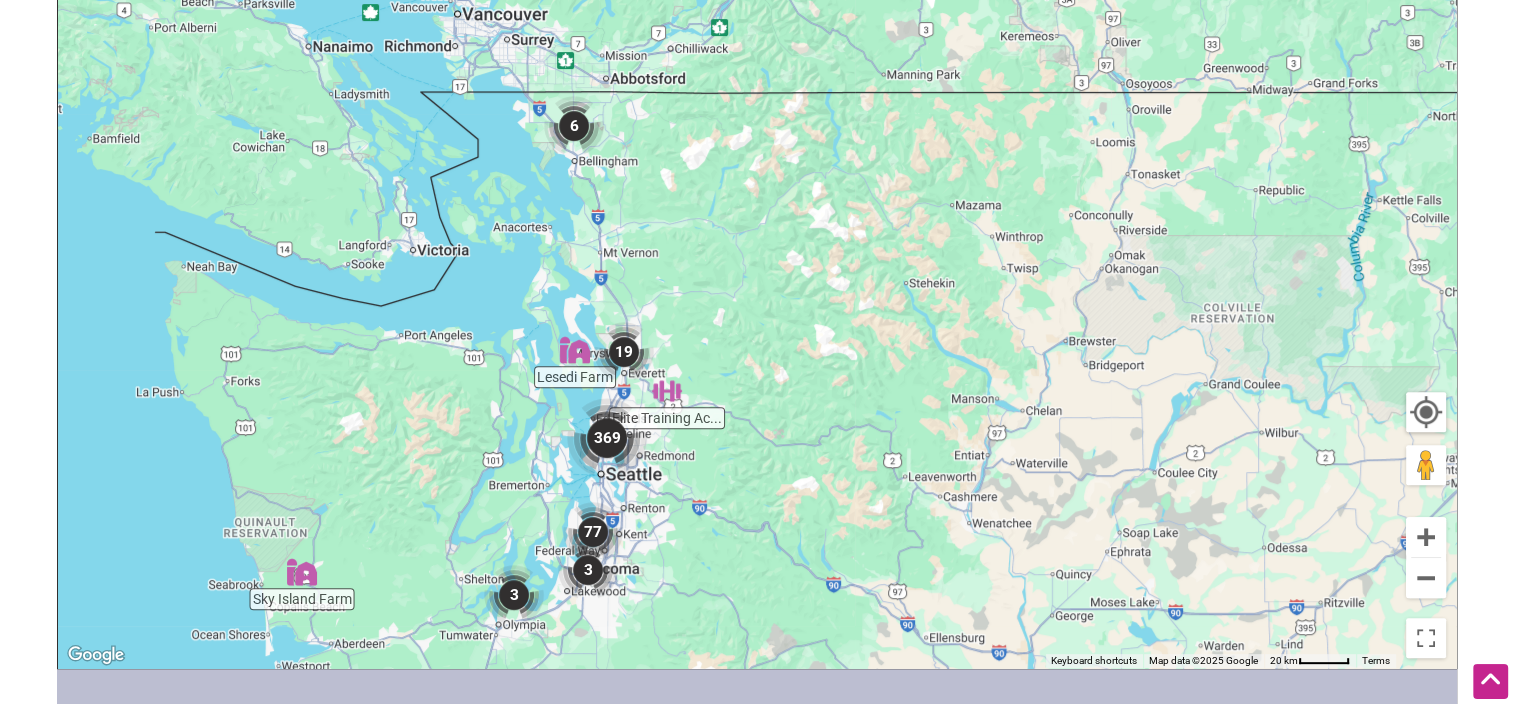 click at bounding box center (607, 438) 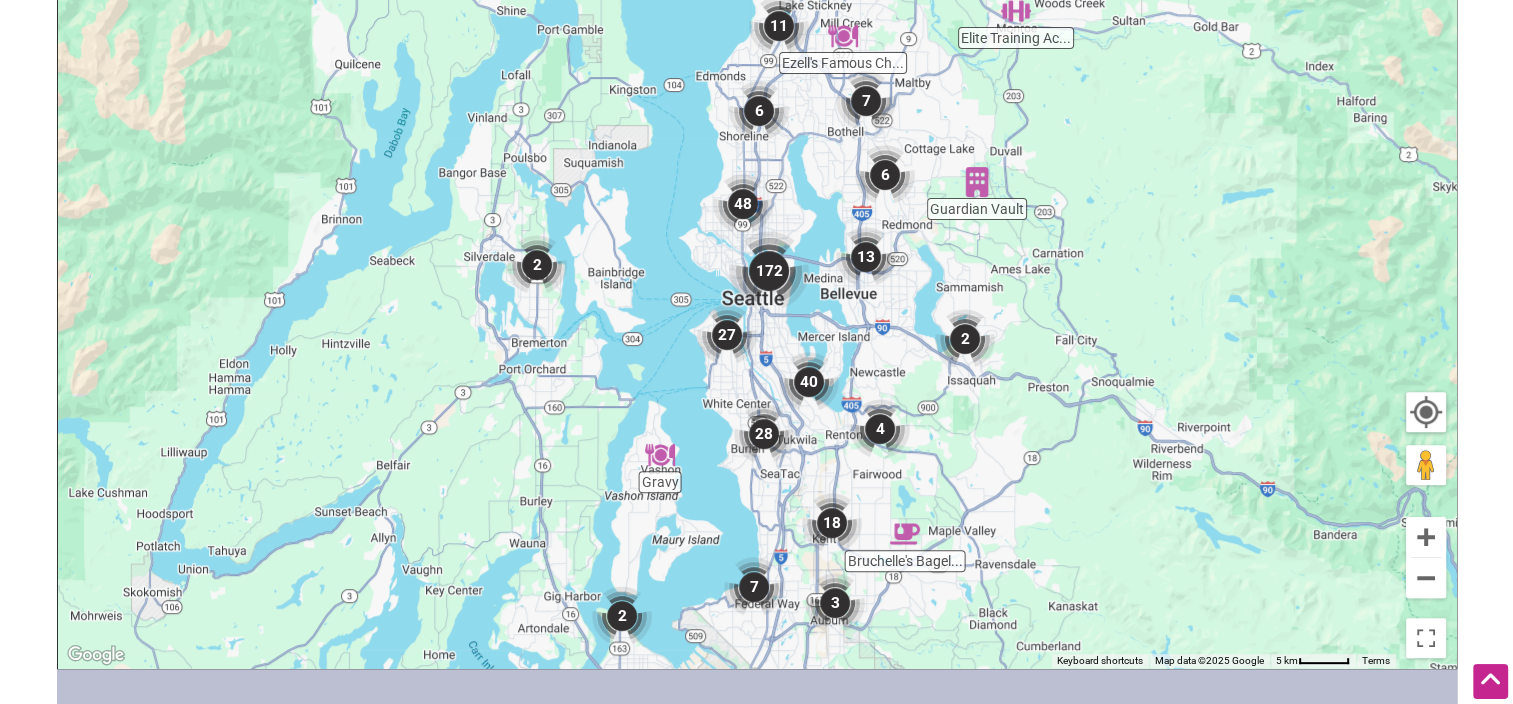 click at bounding box center [769, 271] 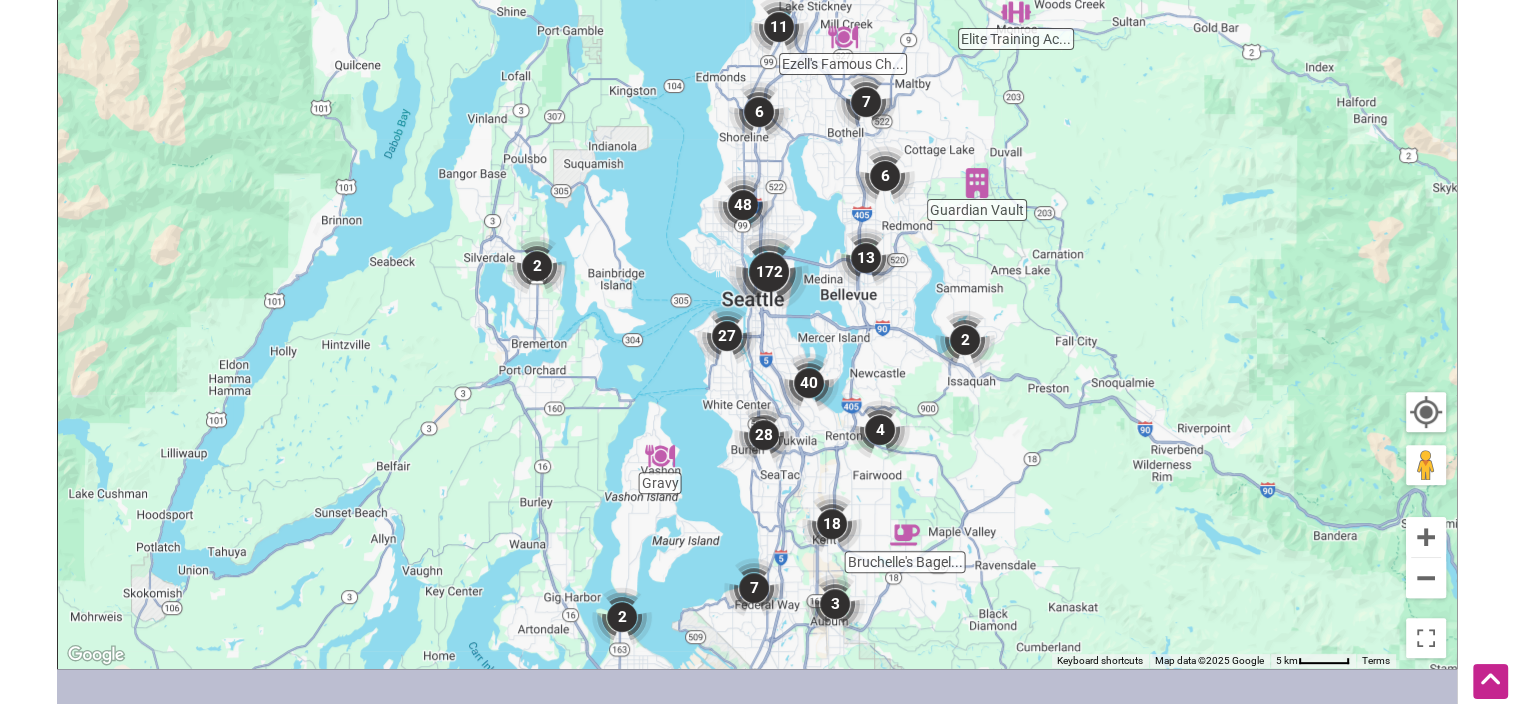 click at bounding box center (769, 272) 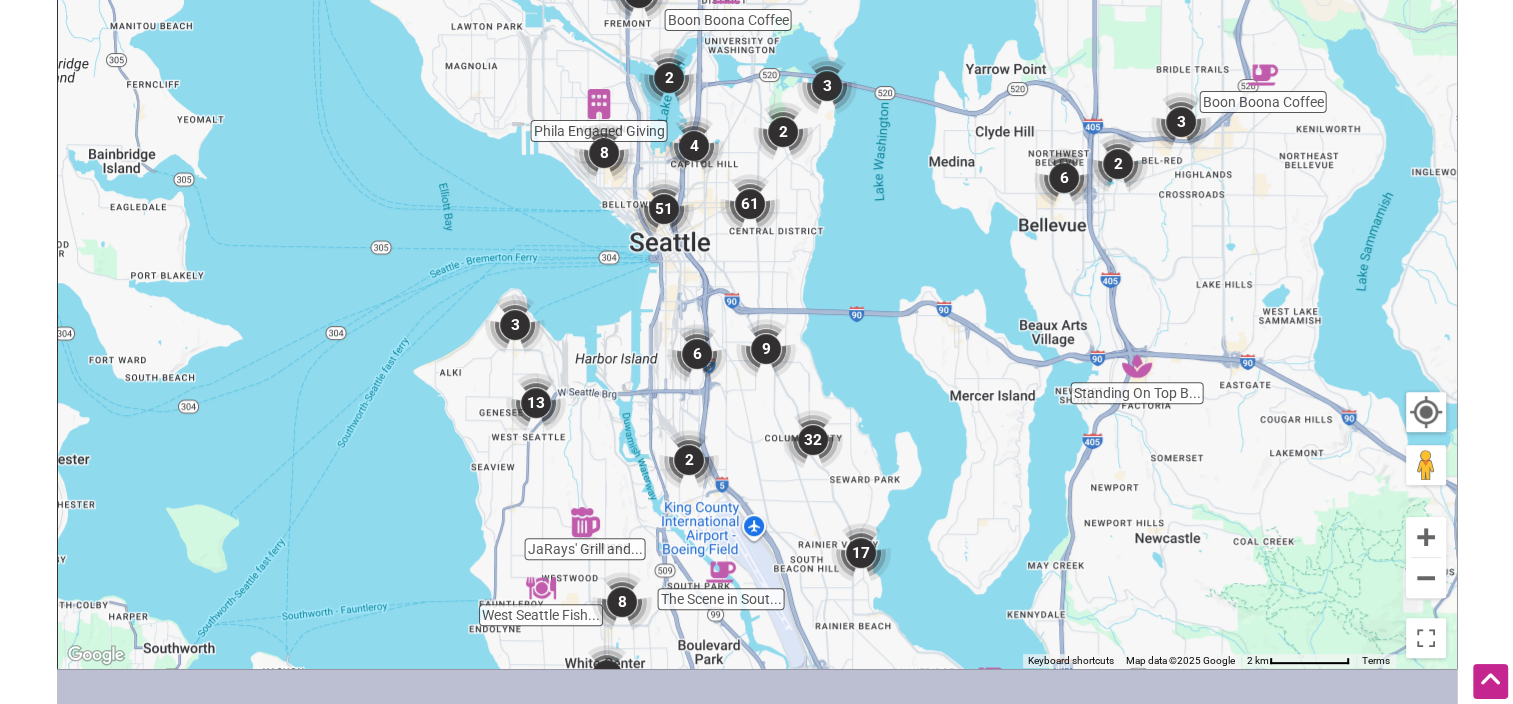 drag, startPoint x: 685, startPoint y: 240, endPoint x: 636, endPoint y: 312, distance: 87.0919 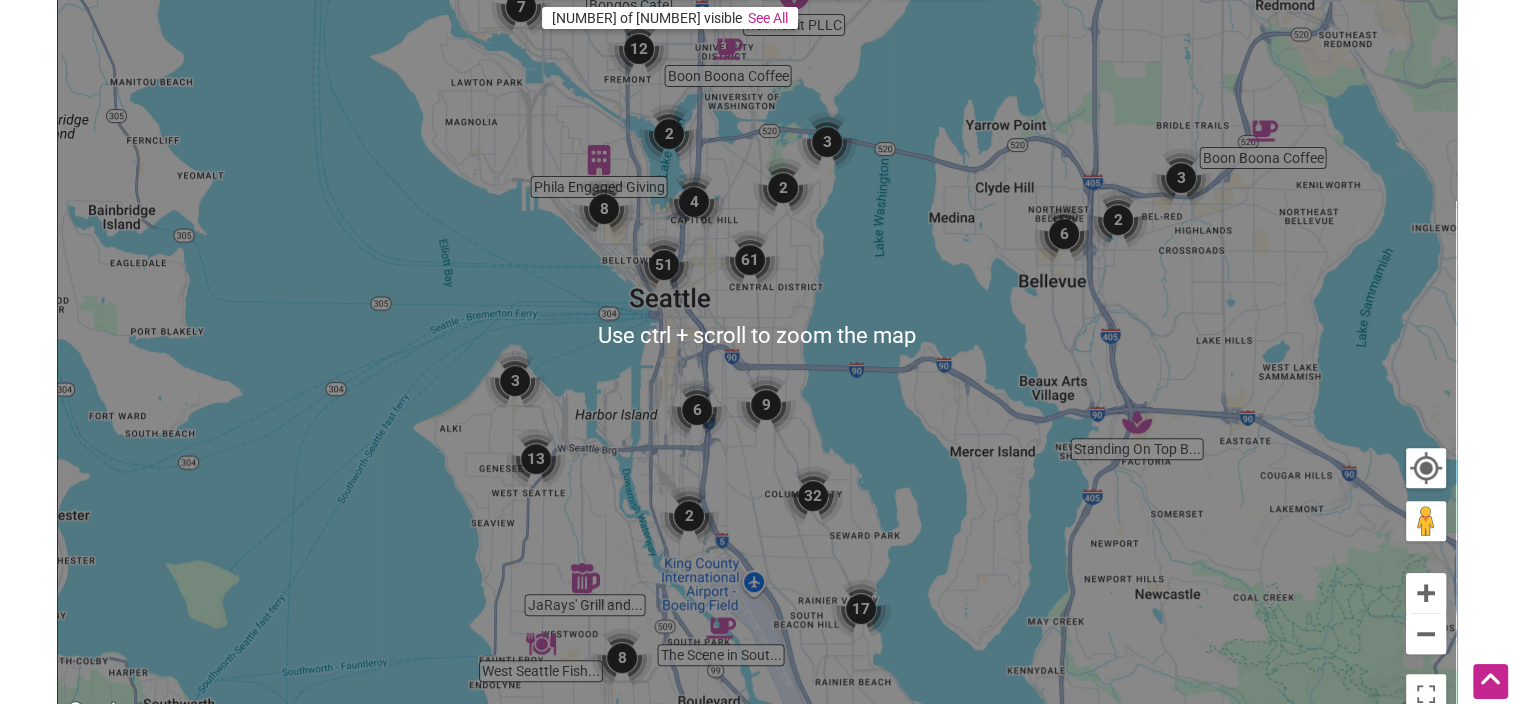 scroll, scrollTop: 500, scrollLeft: 0, axis: vertical 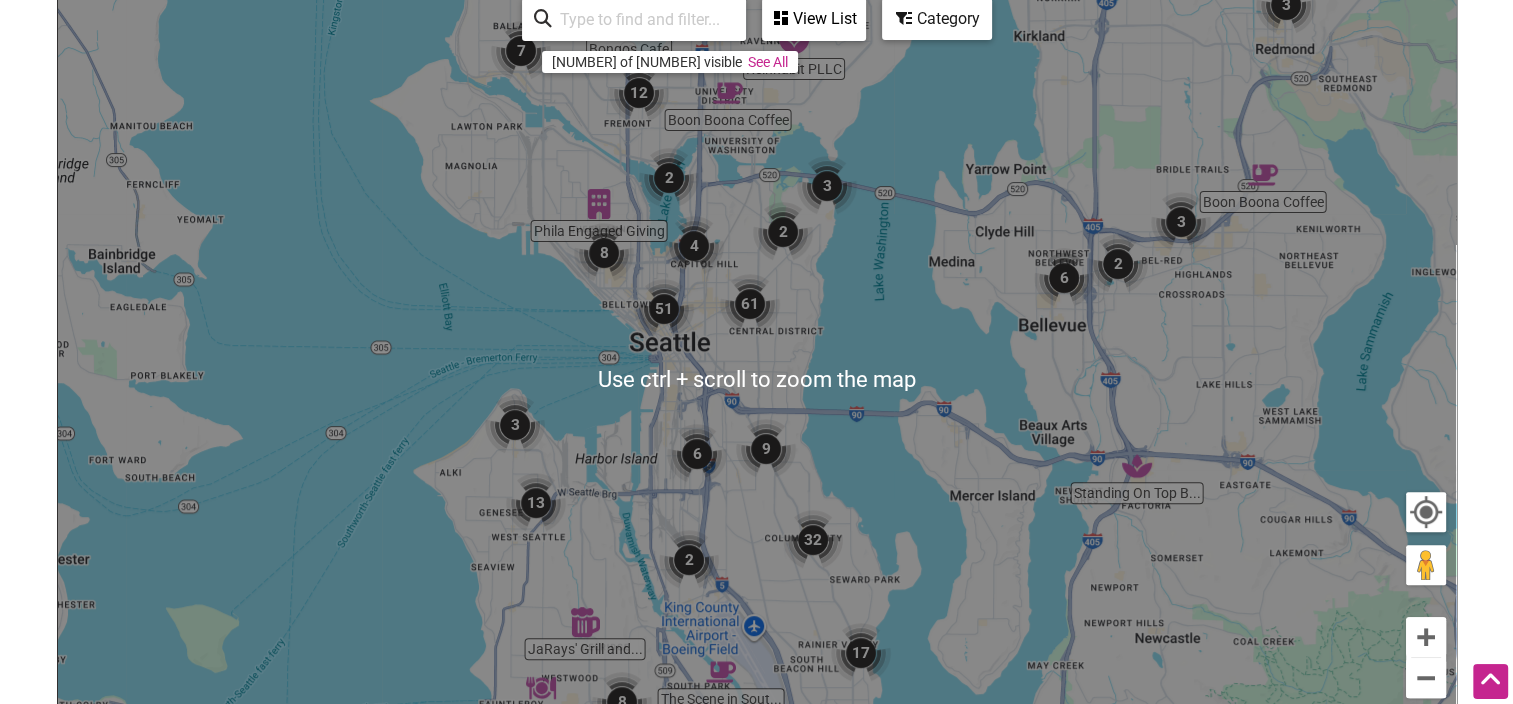 click at bounding box center [750, 304] 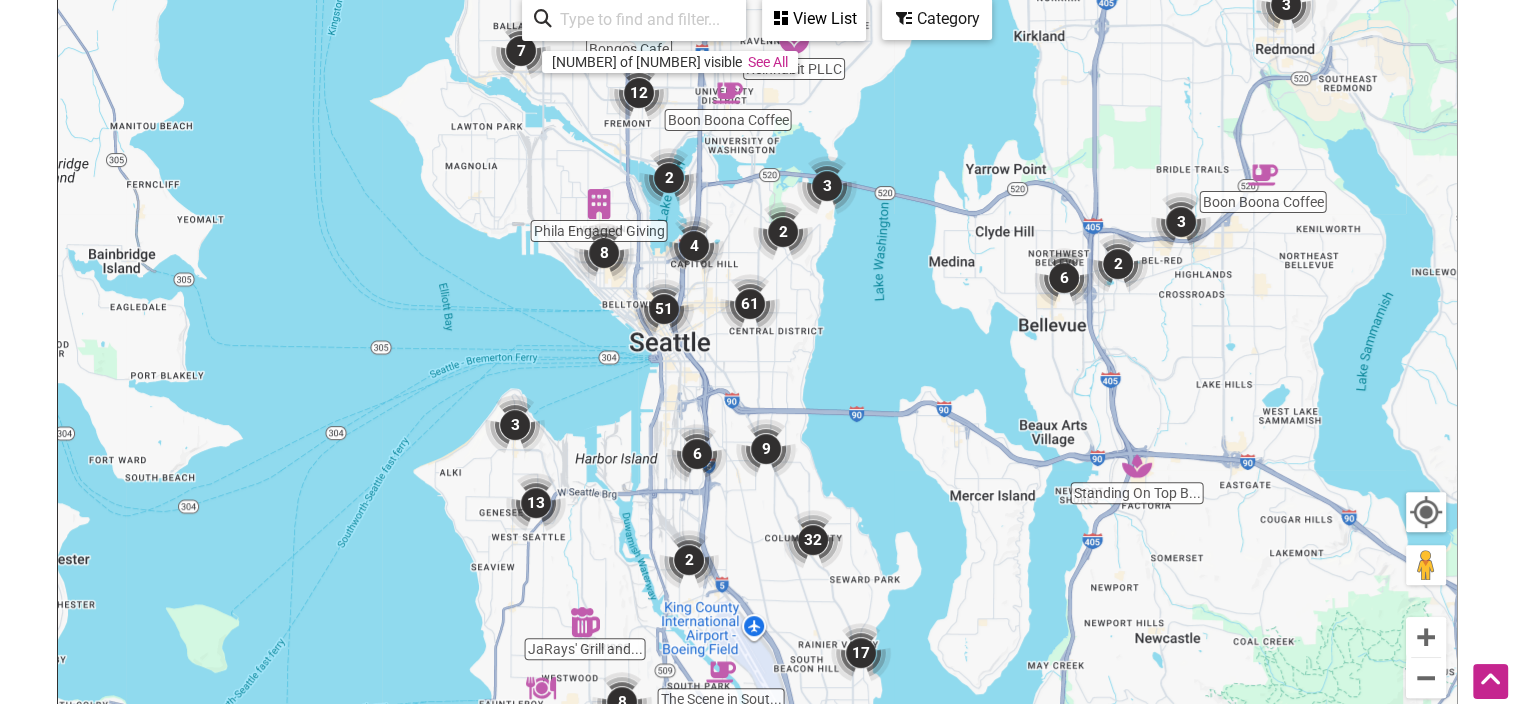 click at bounding box center [664, 309] 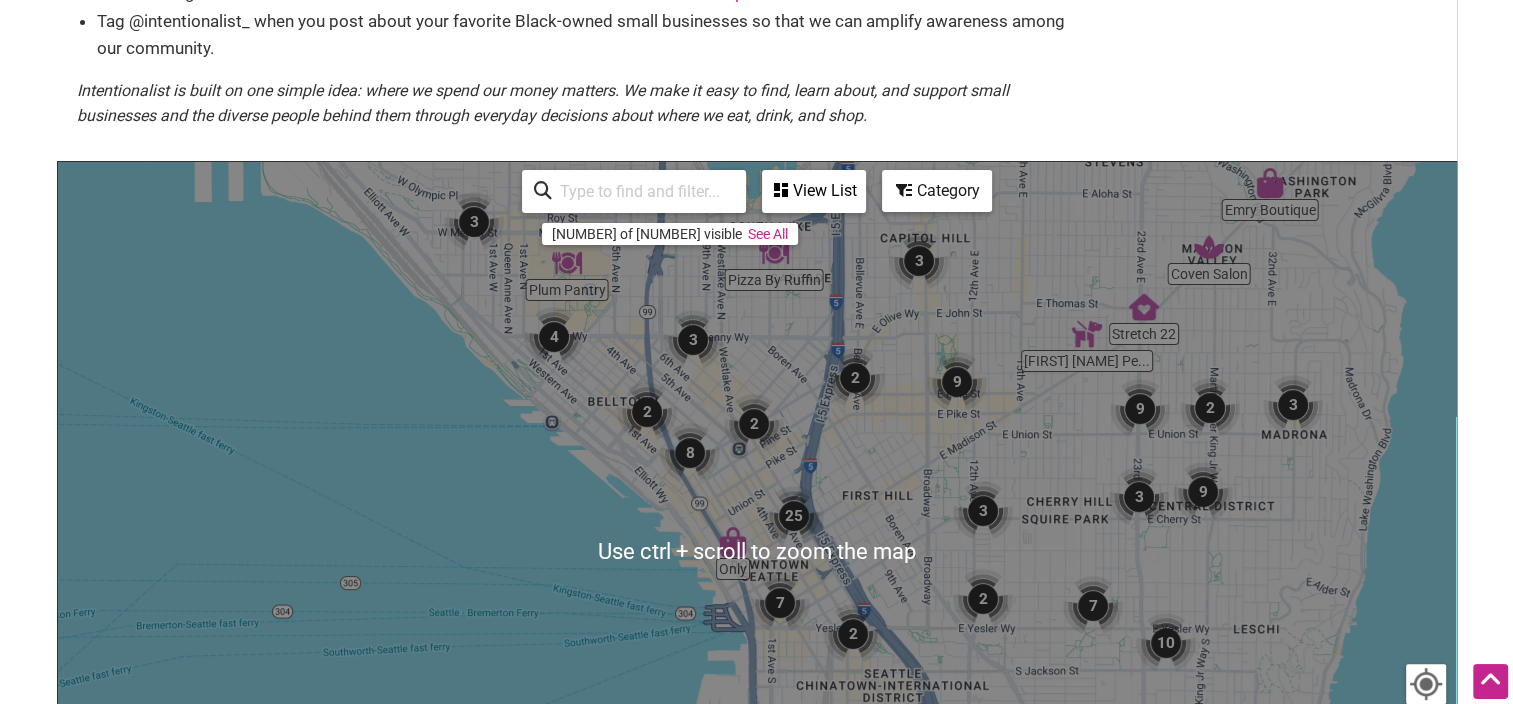 scroll, scrollTop: 300, scrollLeft: 0, axis: vertical 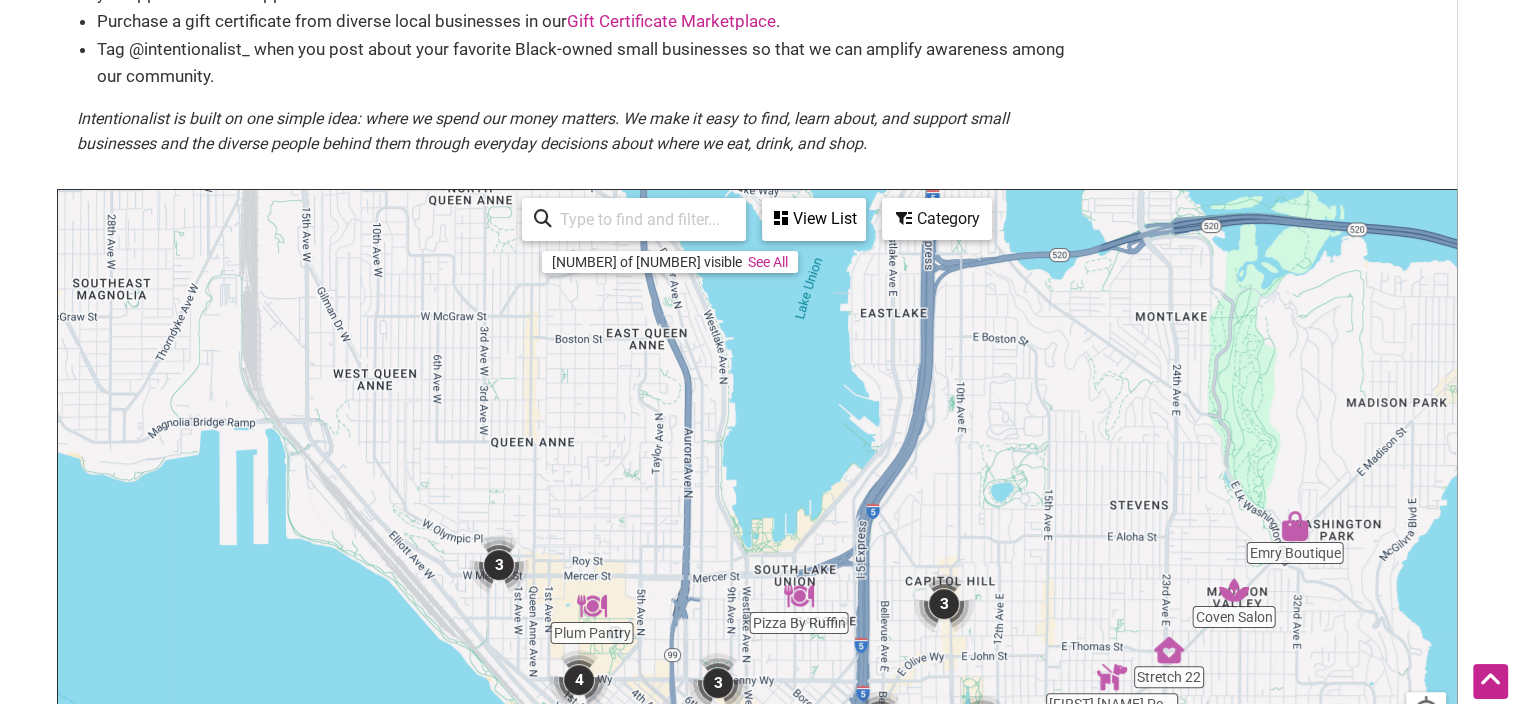 drag, startPoint x: 910, startPoint y: 443, endPoint x: 936, endPoint y: 755, distance: 313.08145 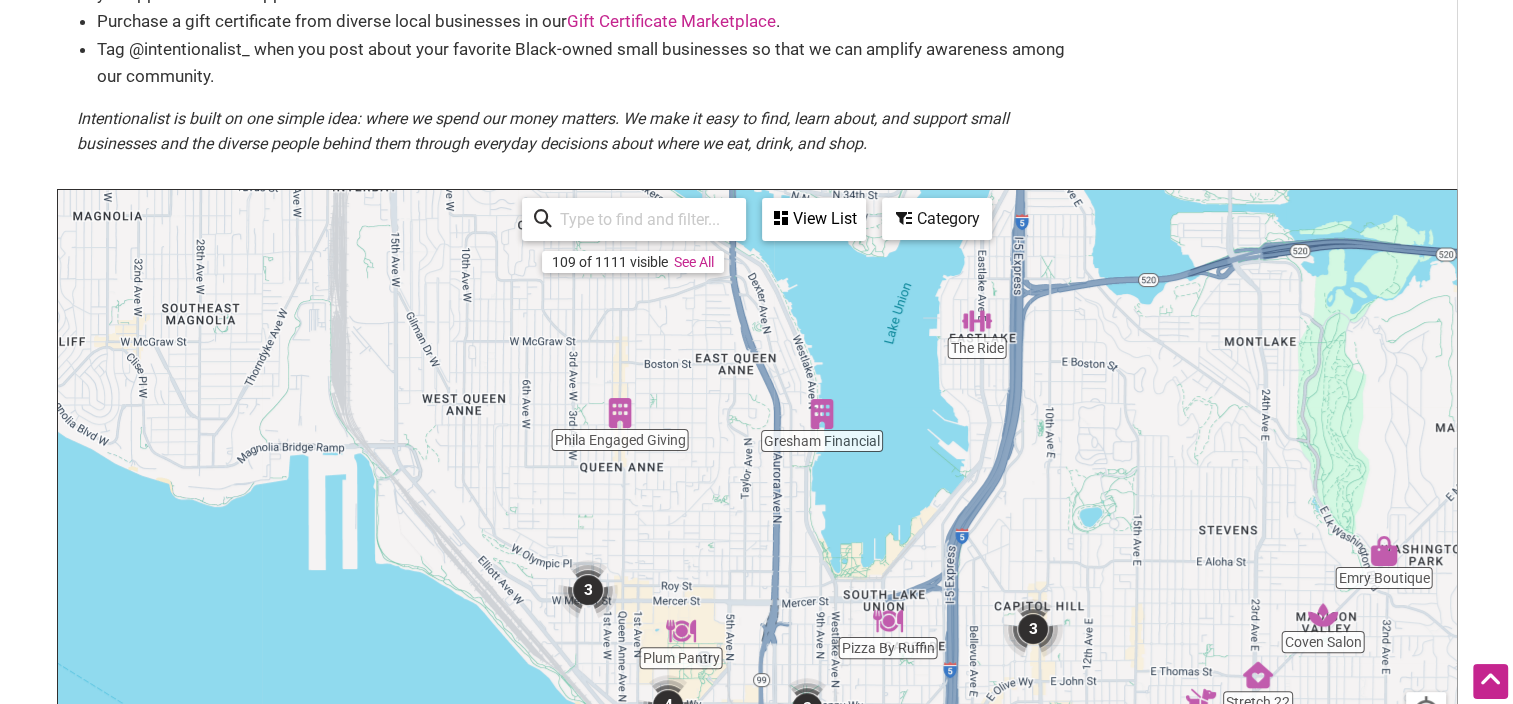 drag, startPoint x: 562, startPoint y: 505, endPoint x: 640, endPoint y: 464, distance: 88.11924 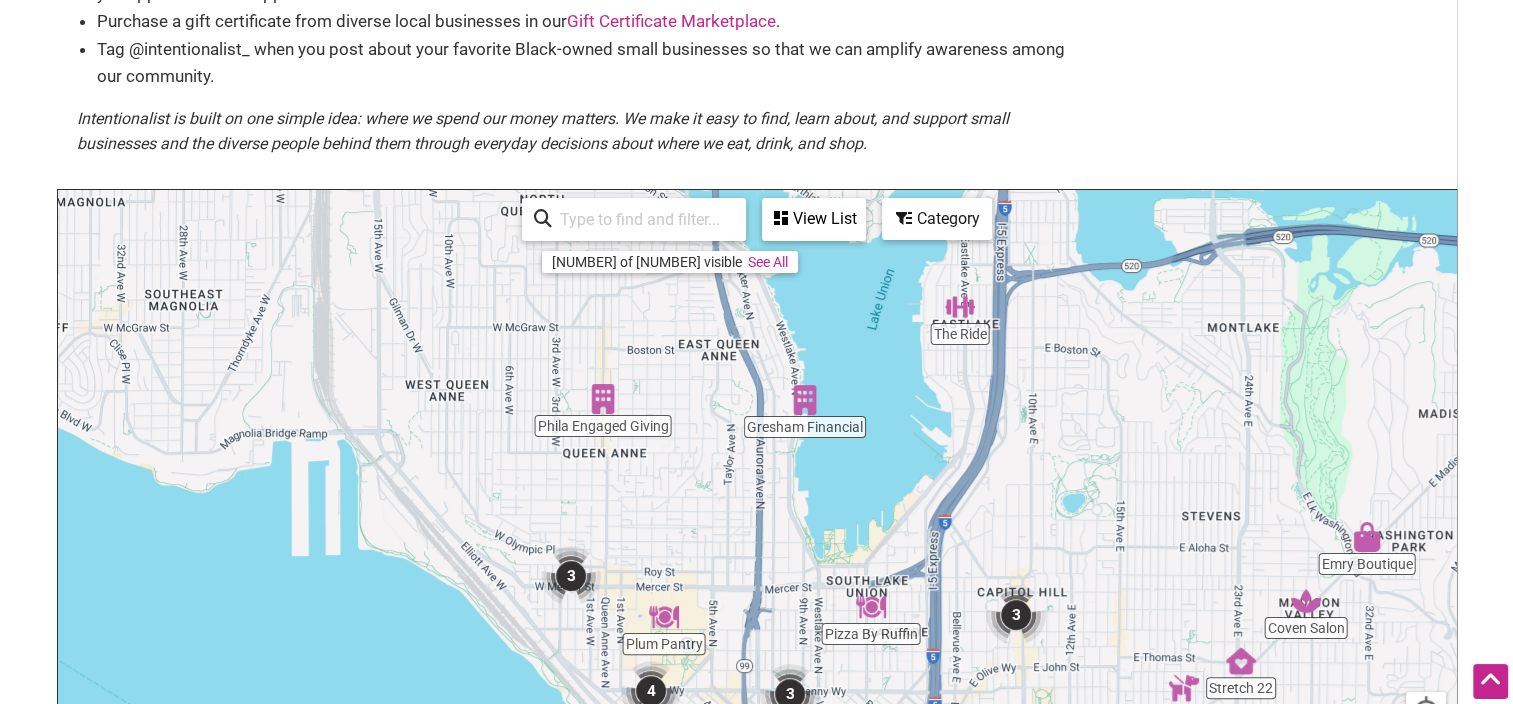 click at bounding box center (904, 218) 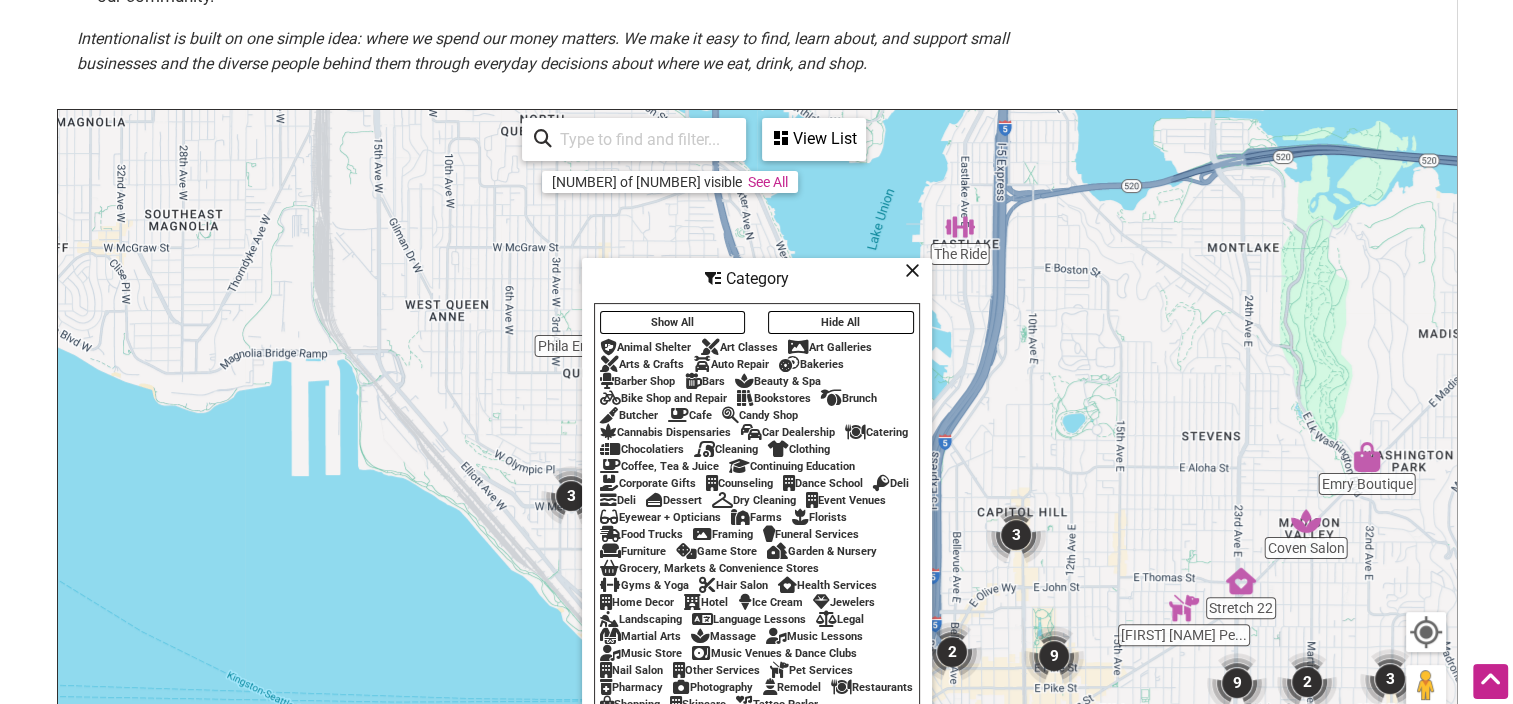 scroll, scrollTop: 400, scrollLeft: 0, axis: vertical 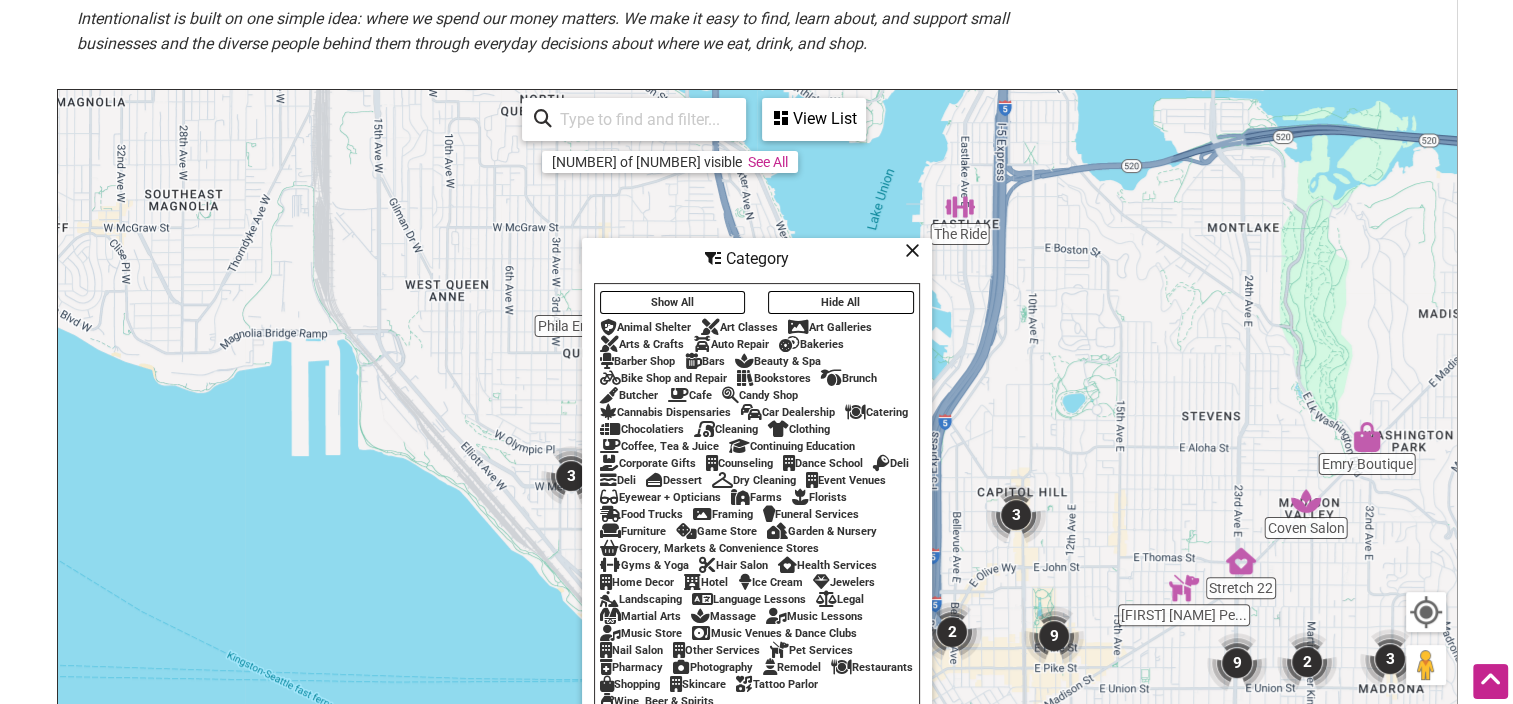 click on "Beauty & Spa" at bounding box center (778, 361) 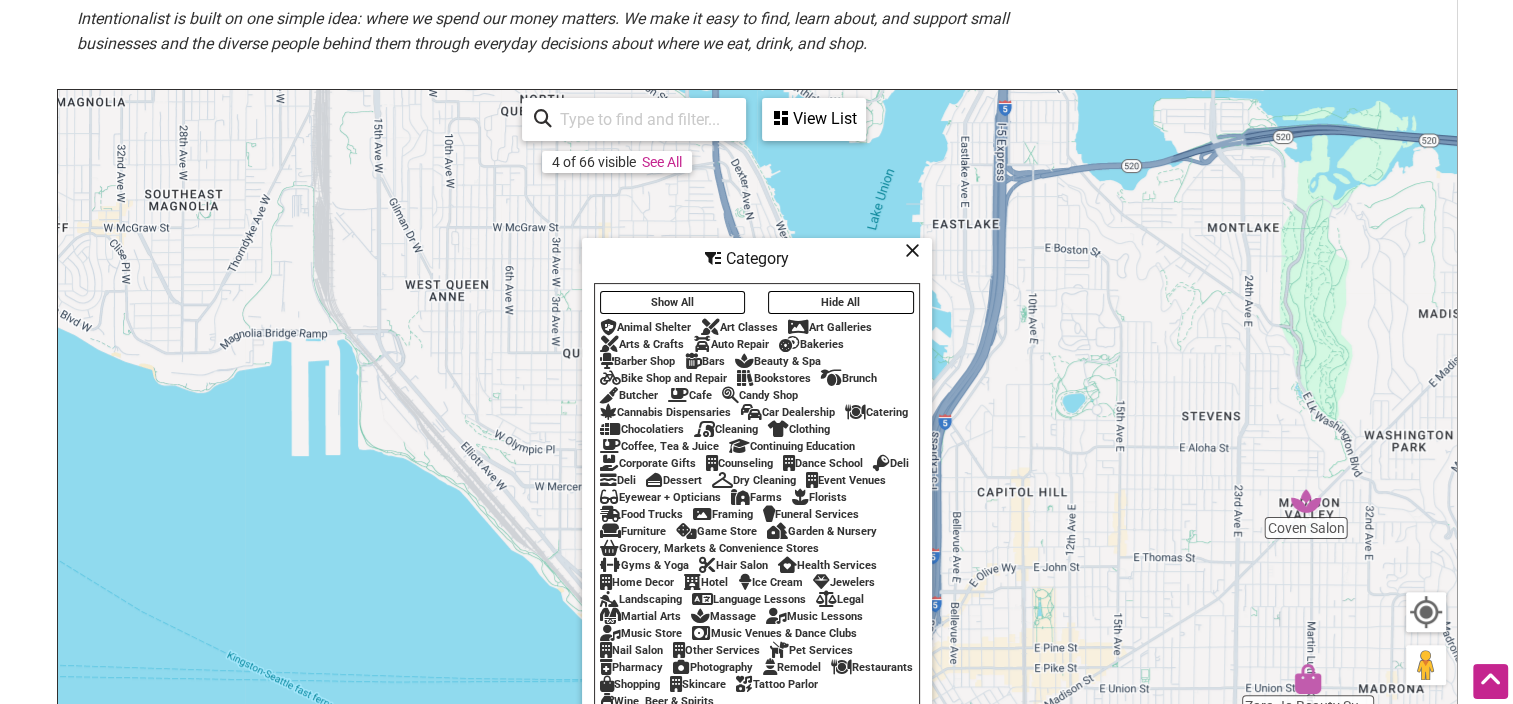 click on "Hair Salon" at bounding box center [733, 565] 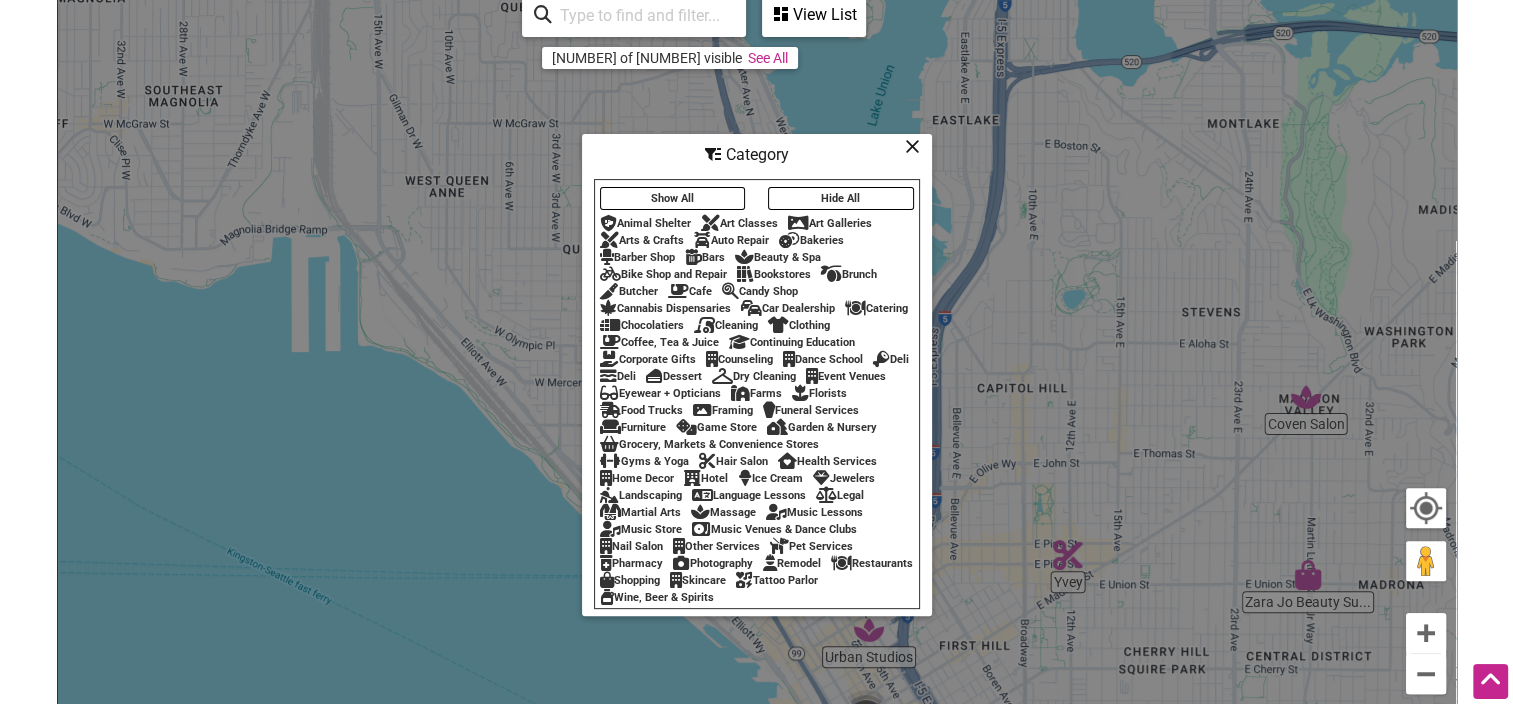 scroll, scrollTop: 500, scrollLeft: 0, axis: vertical 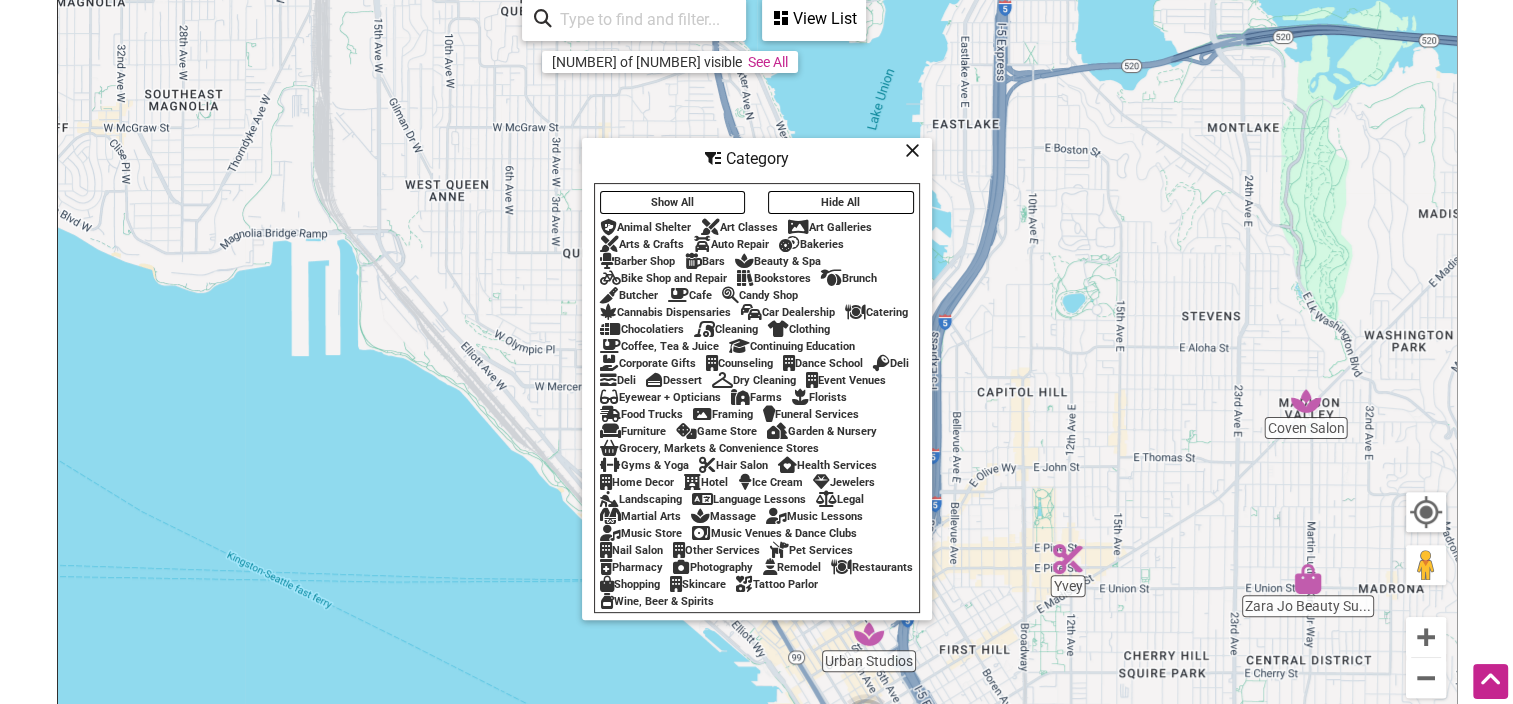 click at bounding box center [912, 150] 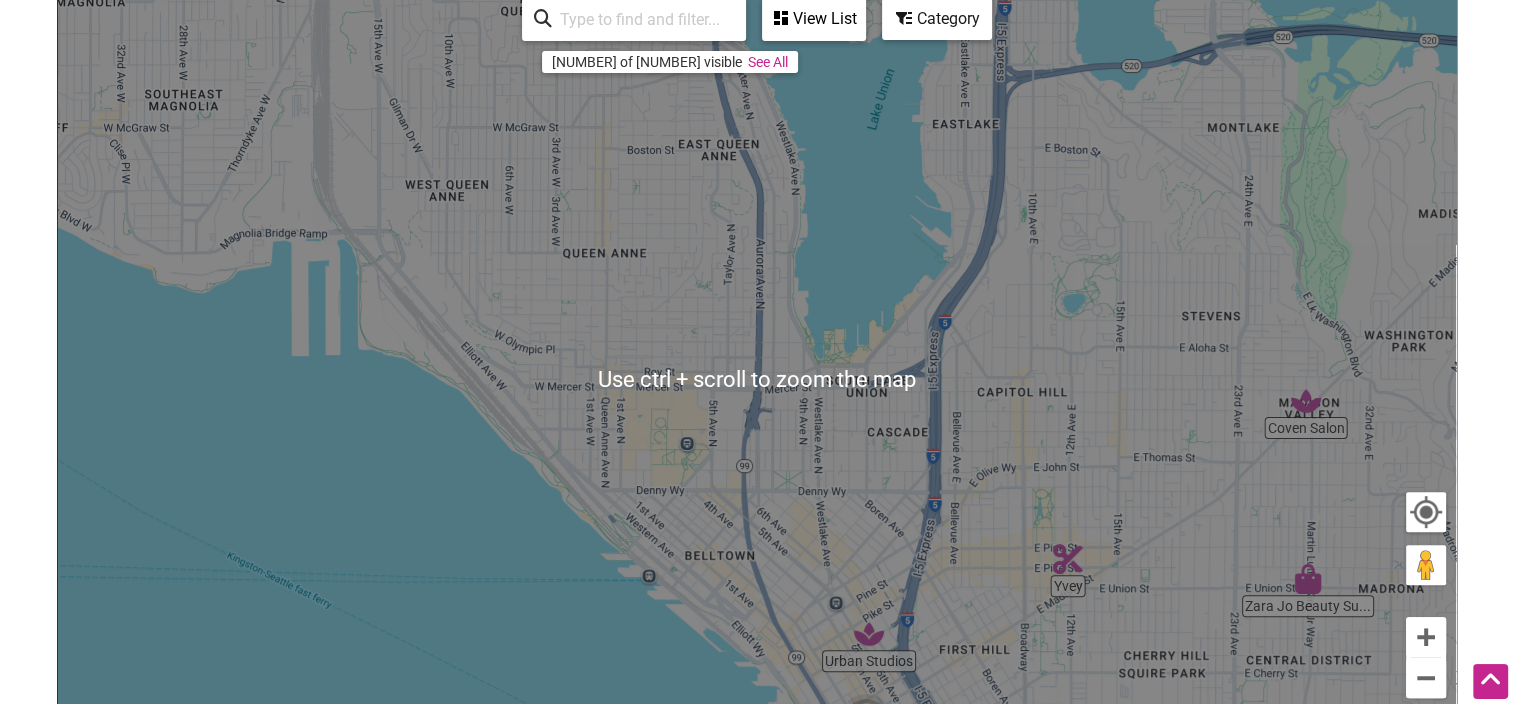 scroll, scrollTop: 700, scrollLeft: 0, axis: vertical 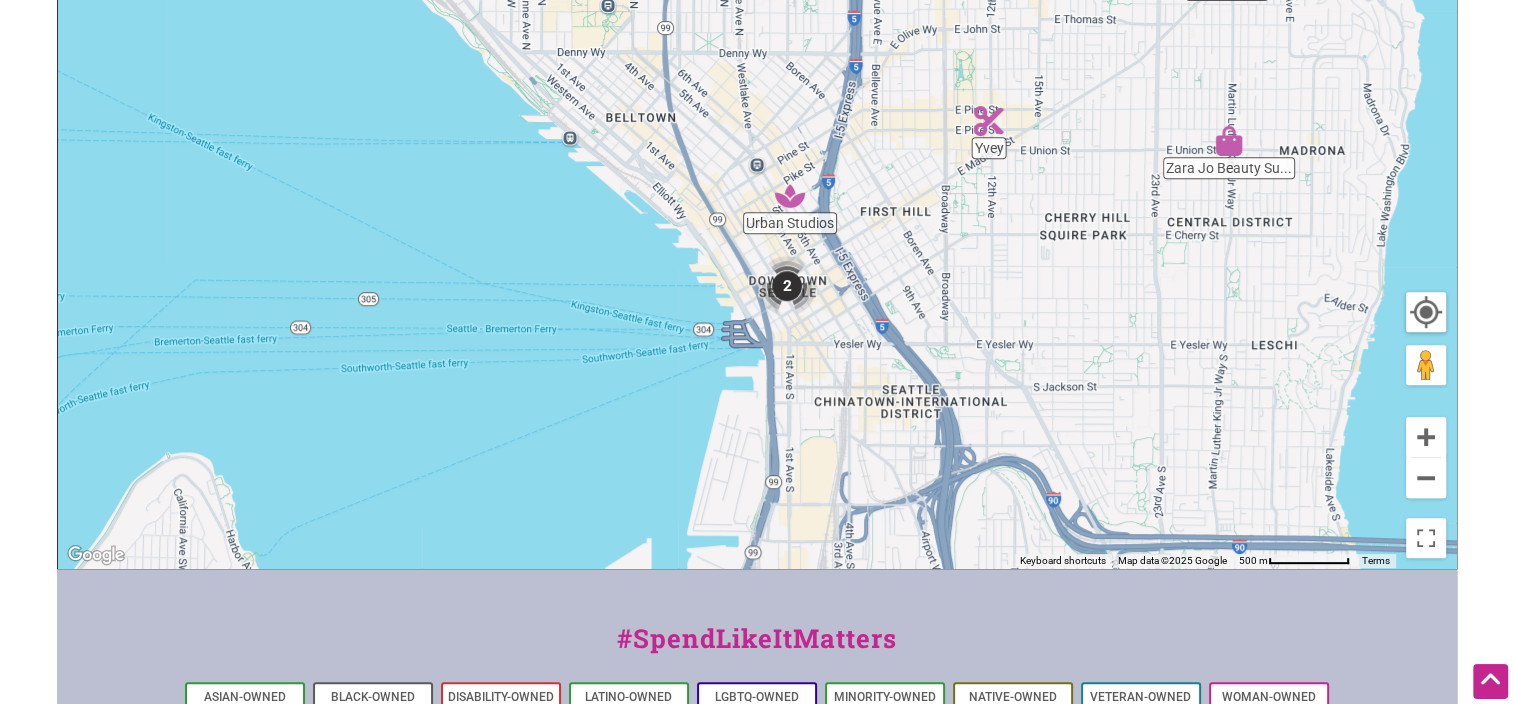 drag, startPoint x: 1125, startPoint y: 485, endPoint x: 1036, endPoint y: 214, distance: 285.24023 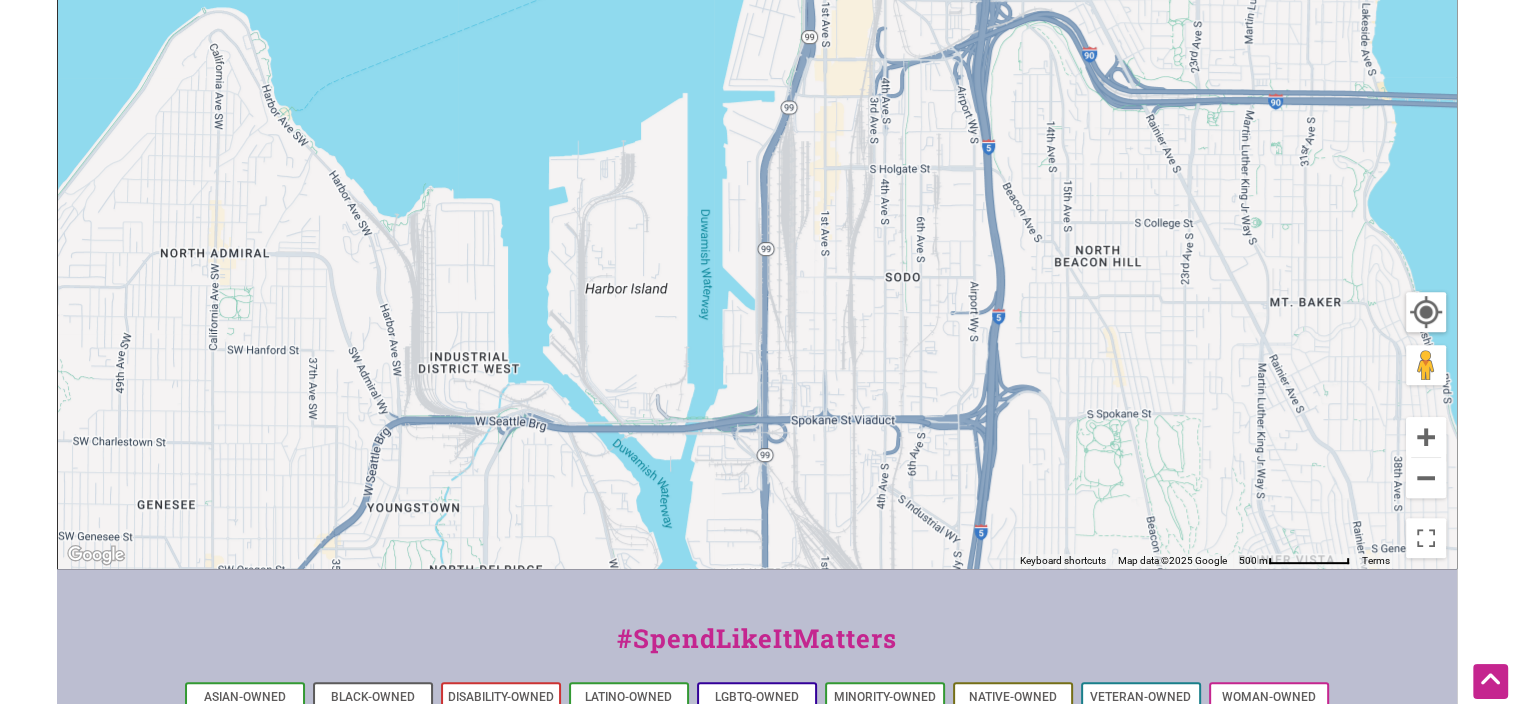 drag, startPoint x: 988, startPoint y: 423, endPoint x: 1030, endPoint y: 22, distance: 403.1935 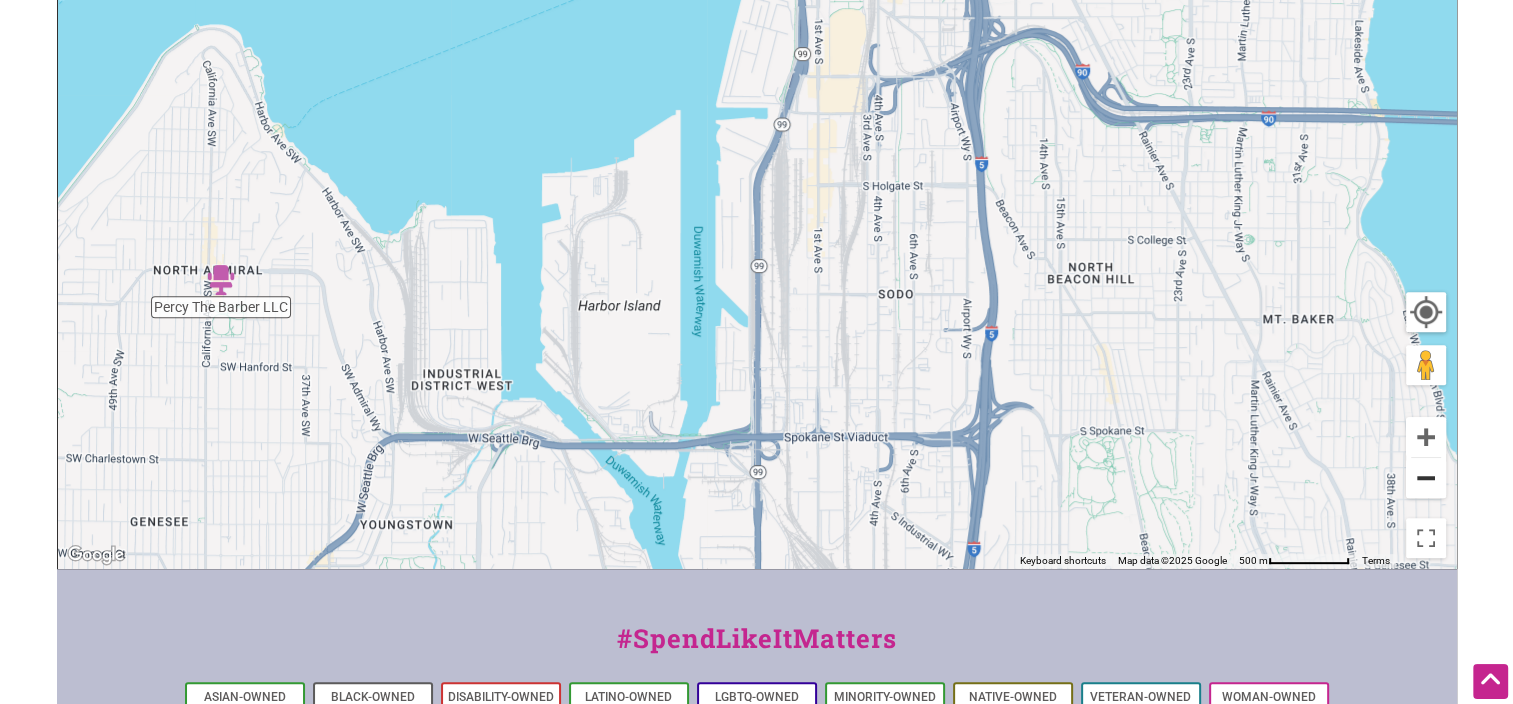 click at bounding box center (1426, 478) 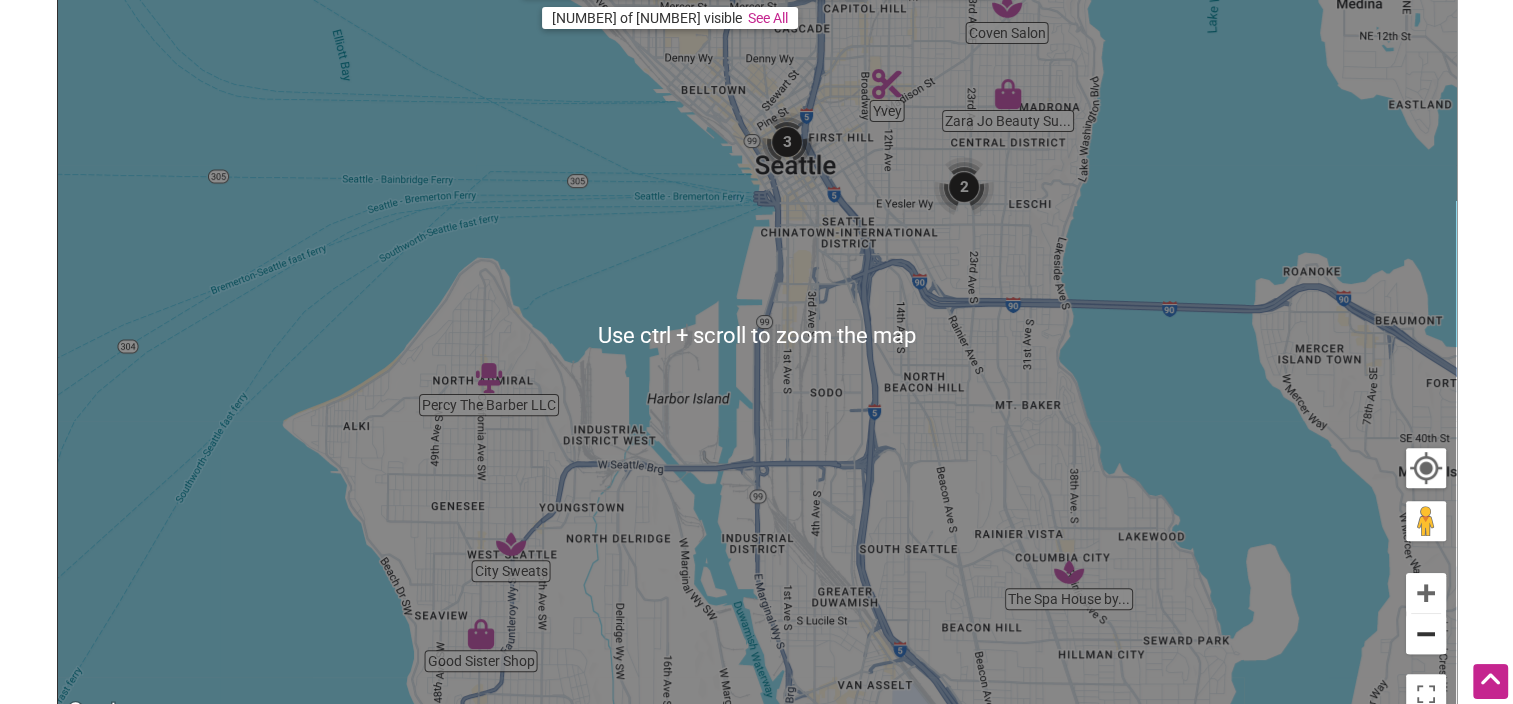 scroll, scrollTop: 500, scrollLeft: 0, axis: vertical 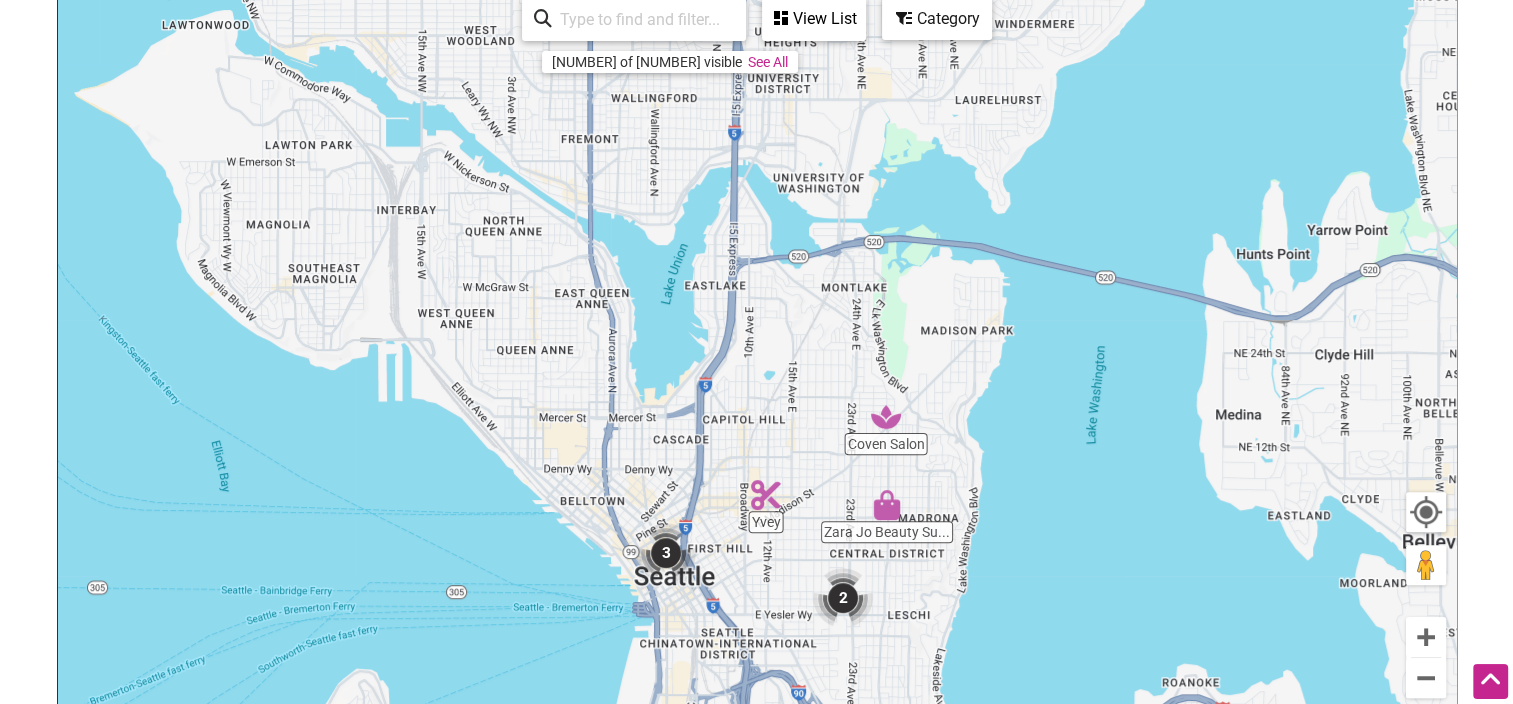 drag, startPoint x: 864, startPoint y: 411, endPoint x: 740, endPoint y: 673, distance: 289.86203 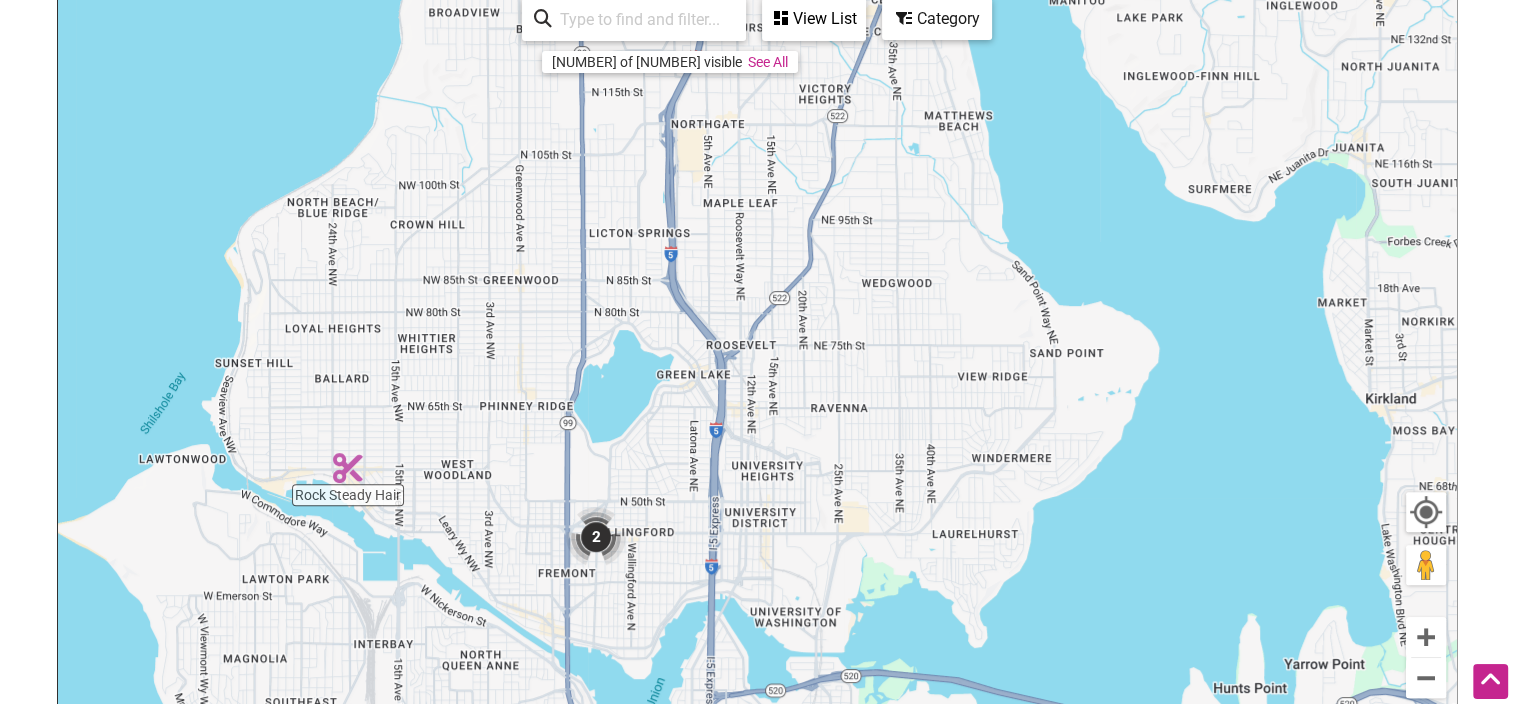 drag, startPoint x: 797, startPoint y: 288, endPoint x: 768, endPoint y: 605, distance: 318.32373 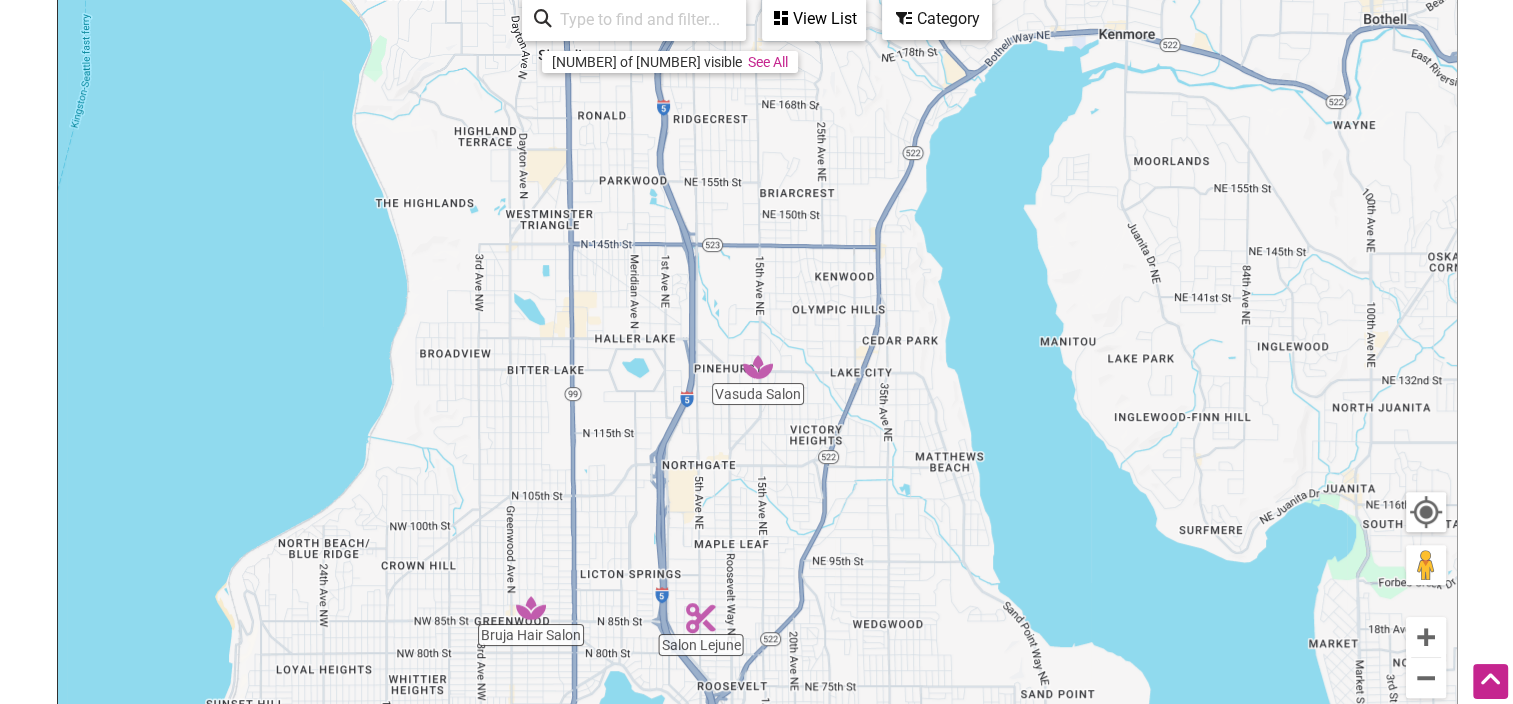 drag, startPoint x: 751, startPoint y: 435, endPoint x: 753, endPoint y: 712, distance: 277.00723 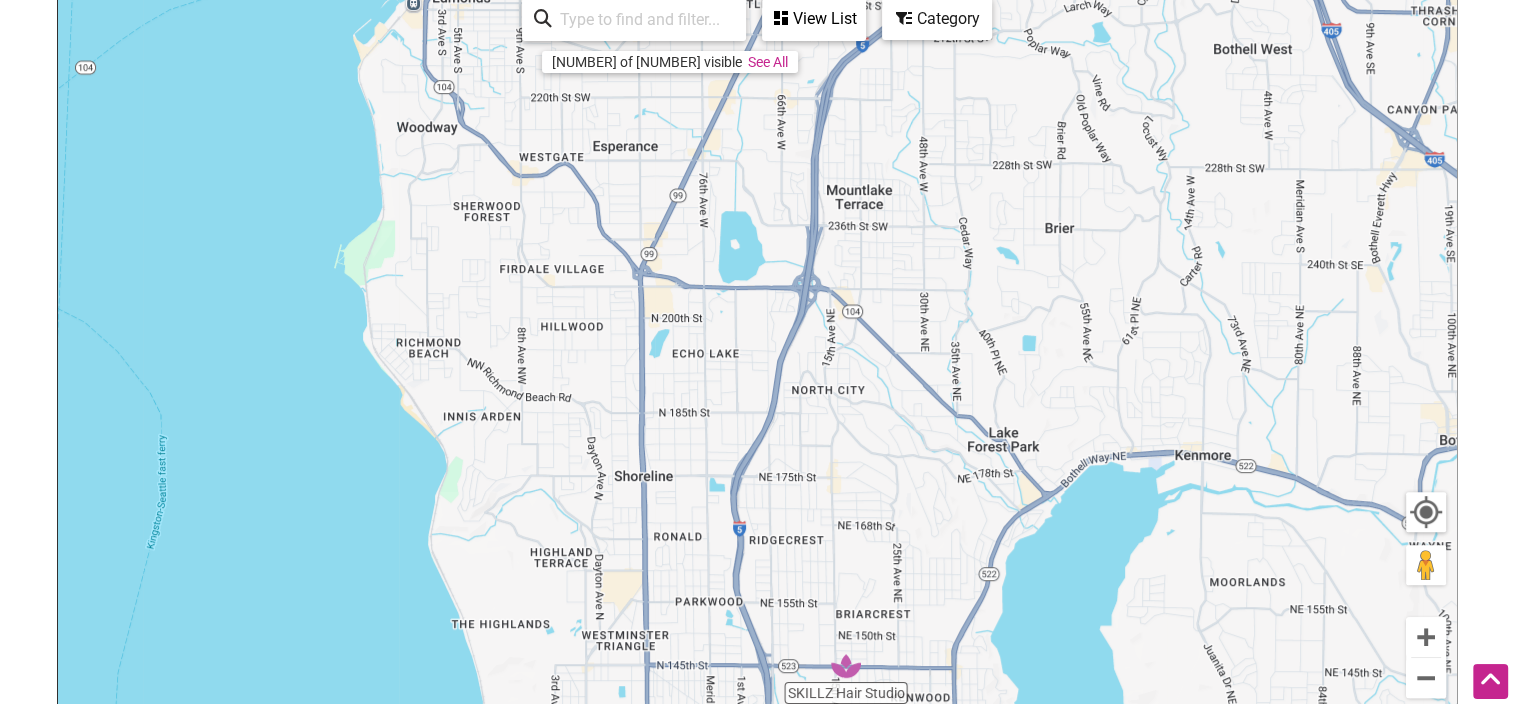 drag, startPoint x: 676, startPoint y: 328, endPoint x: 752, endPoint y: 755, distance: 433.71072 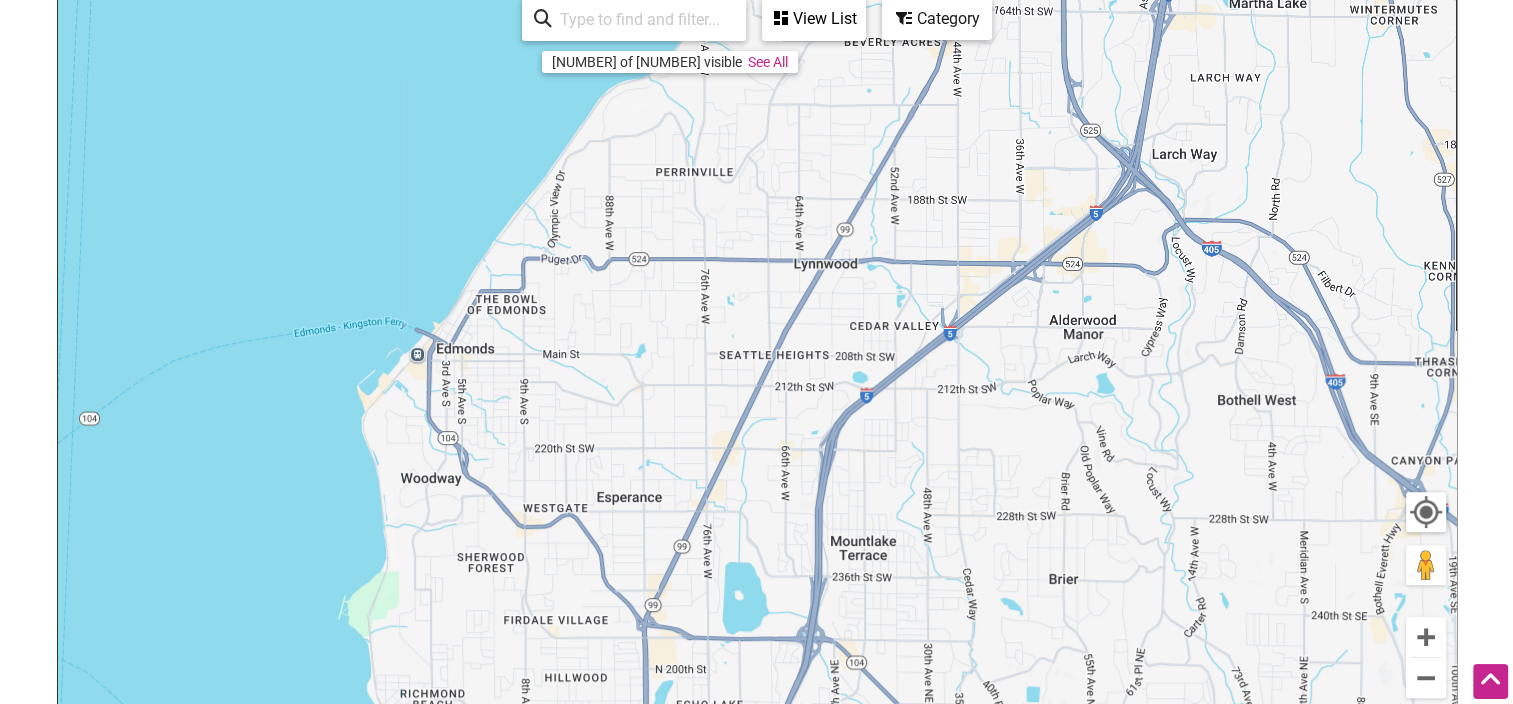 drag, startPoint x: 785, startPoint y: 396, endPoint x: 788, endPoint y: 755, distance: 359.01254 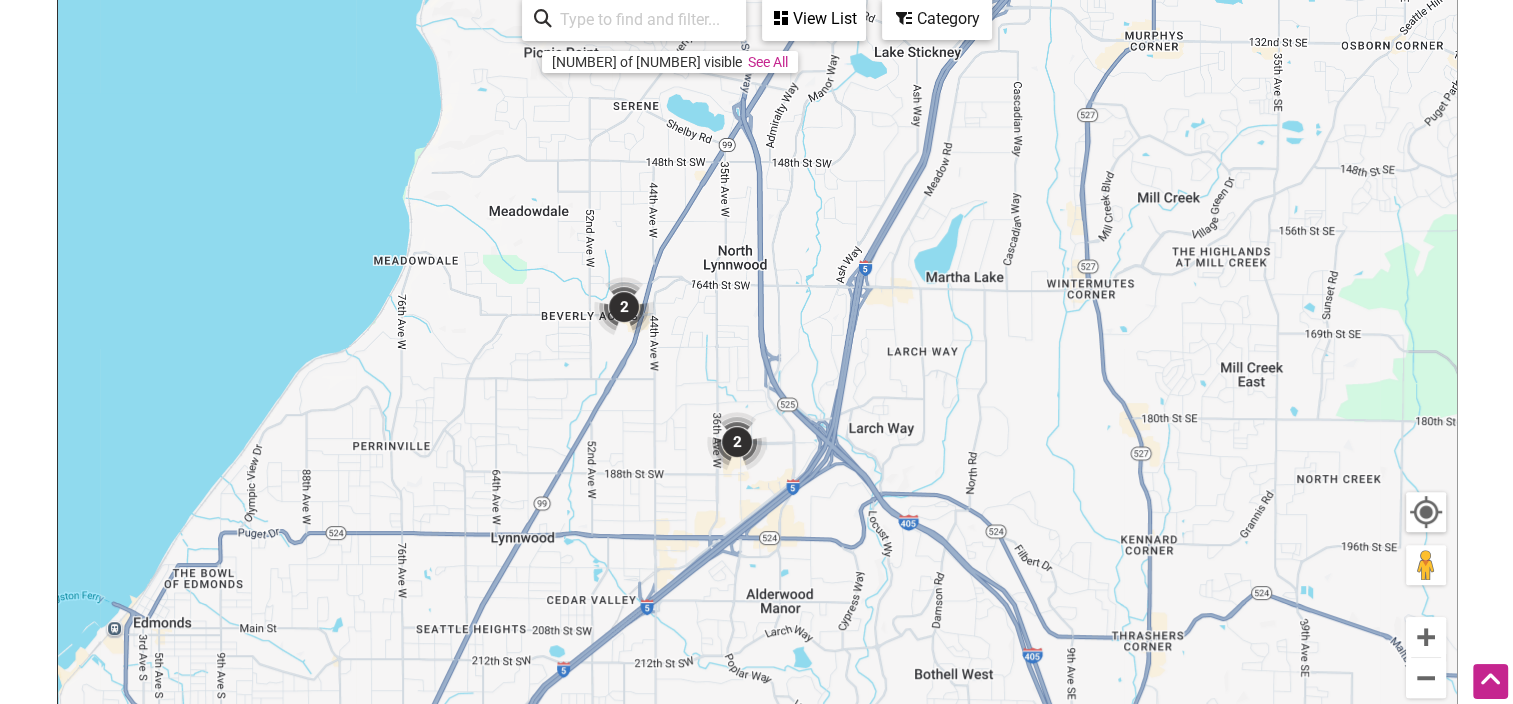 drag, startPoint x: 798, startPoint y: 468, endPoint x: 495, endPoint y: 746, distance: 411.2092 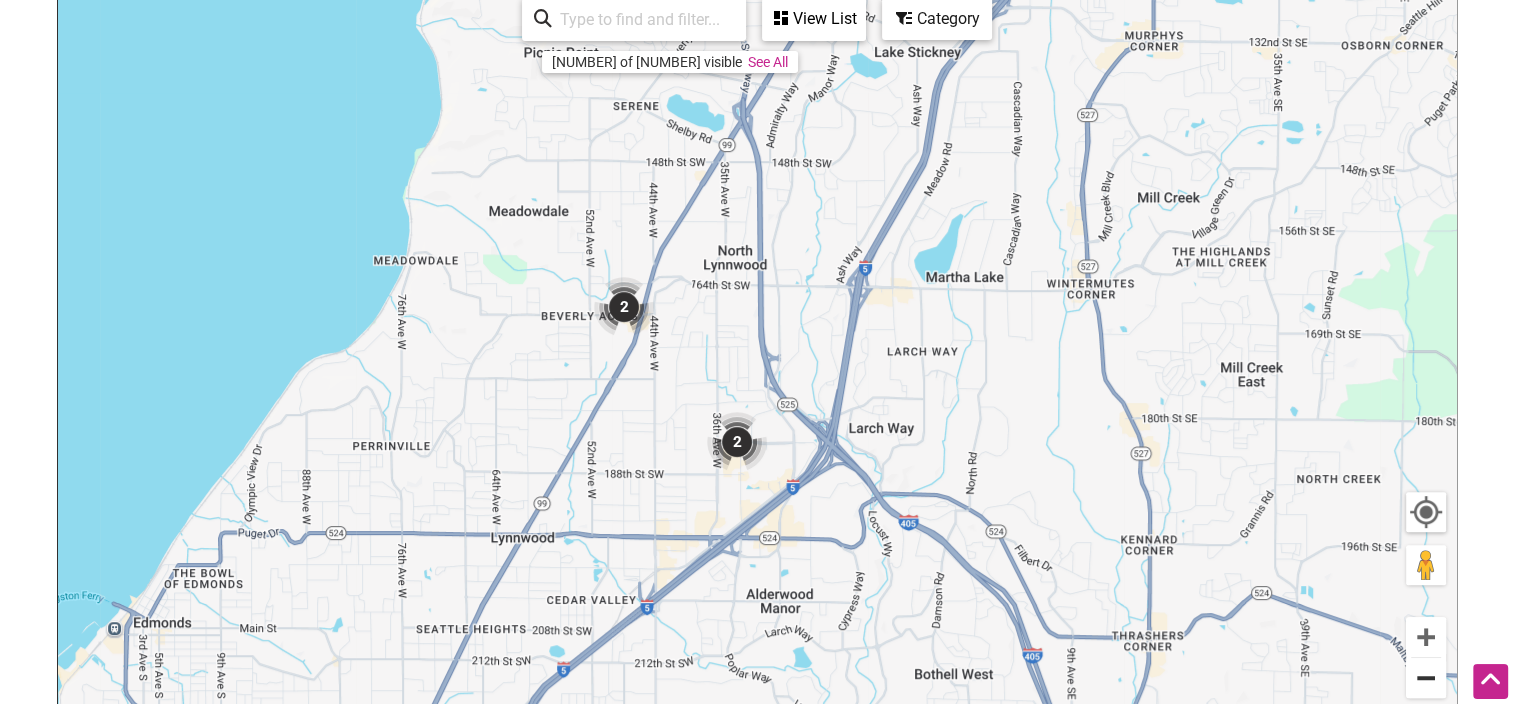 click at bounding box center [1426, 678] 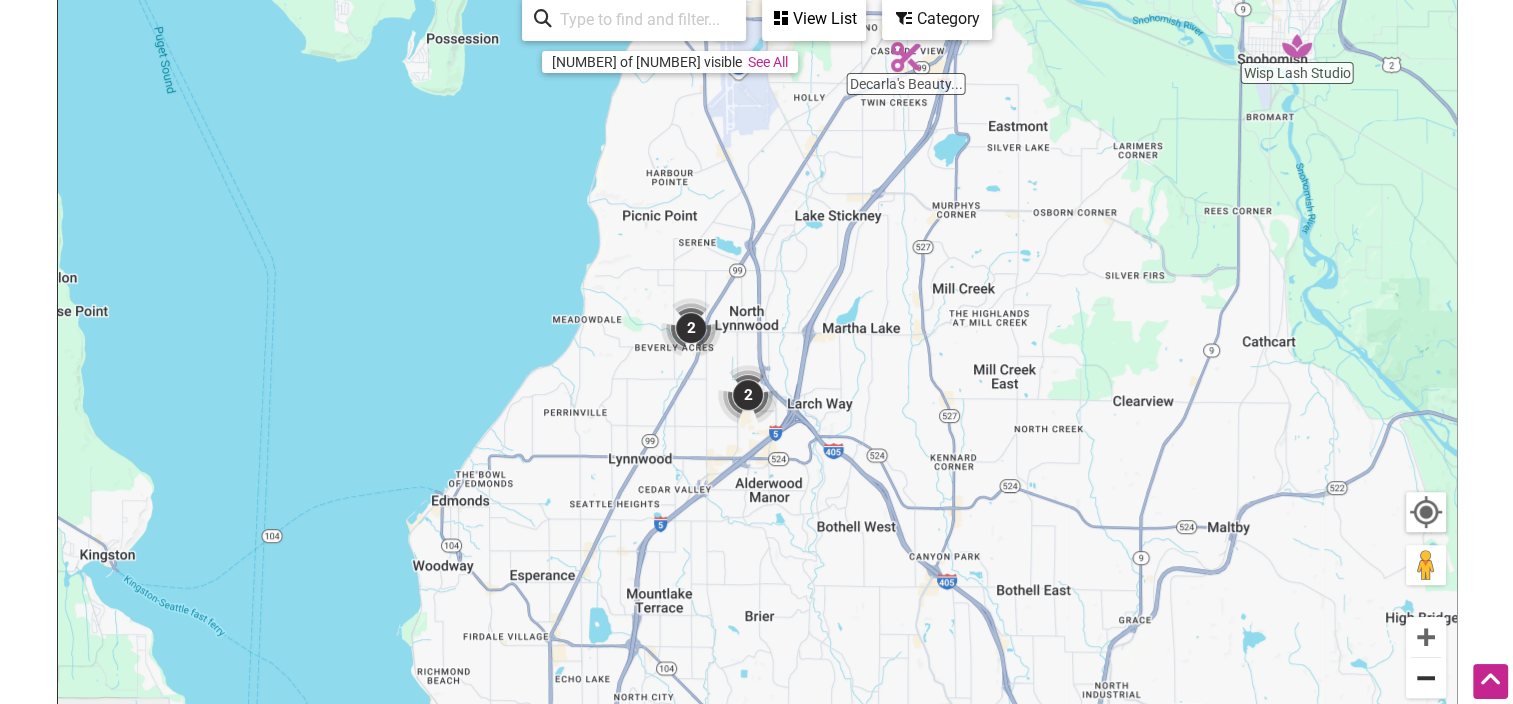 click at bounding box center (1426, 678) 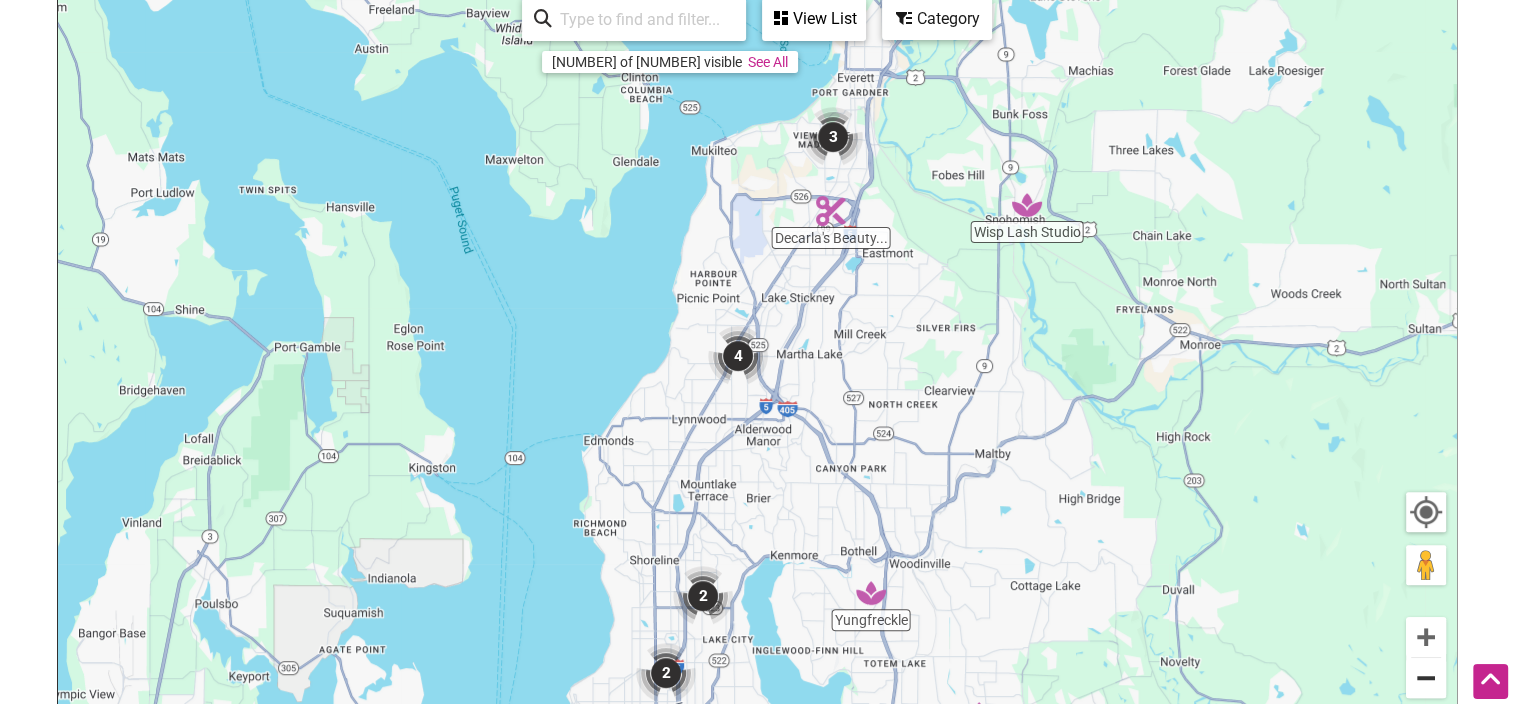 click at bounding box center (1426, 678) 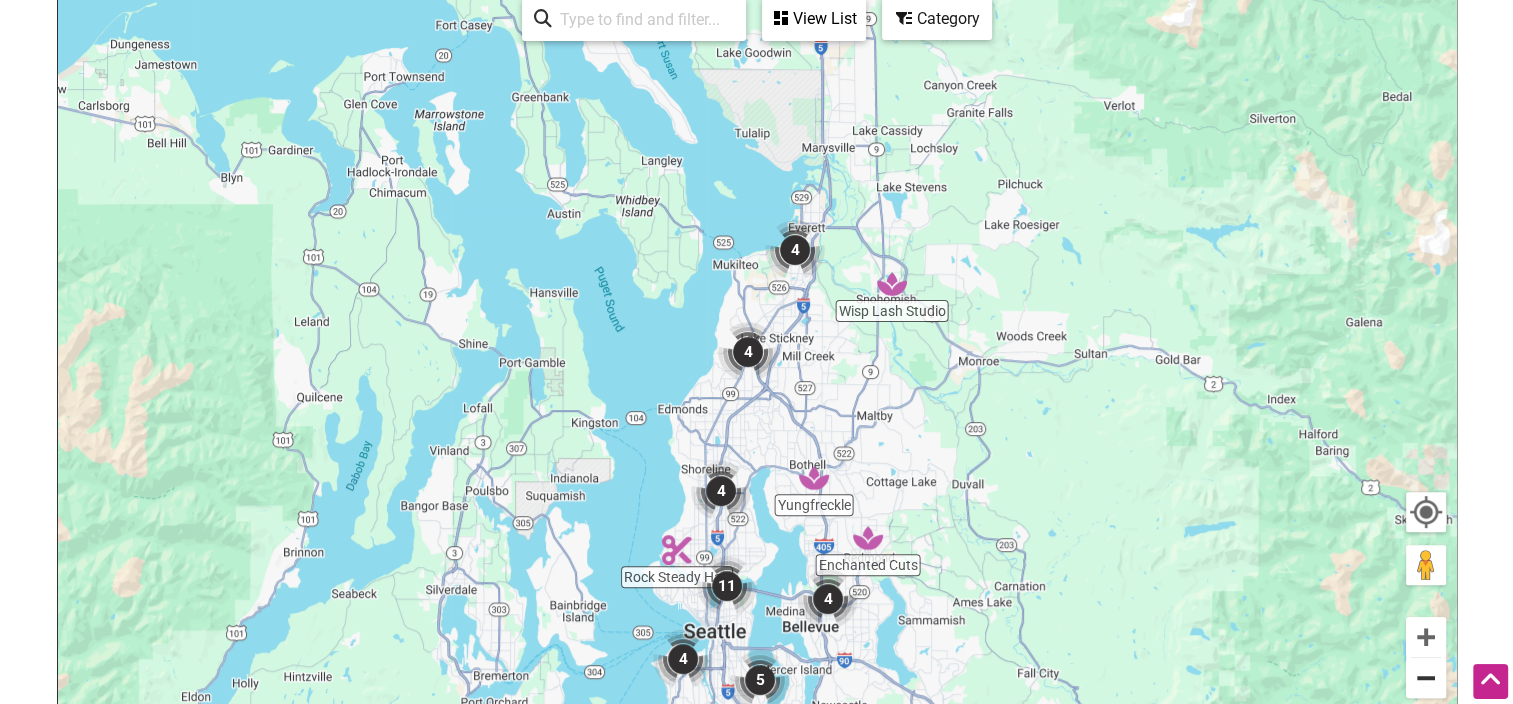 click at bounding box center (1426, 678) 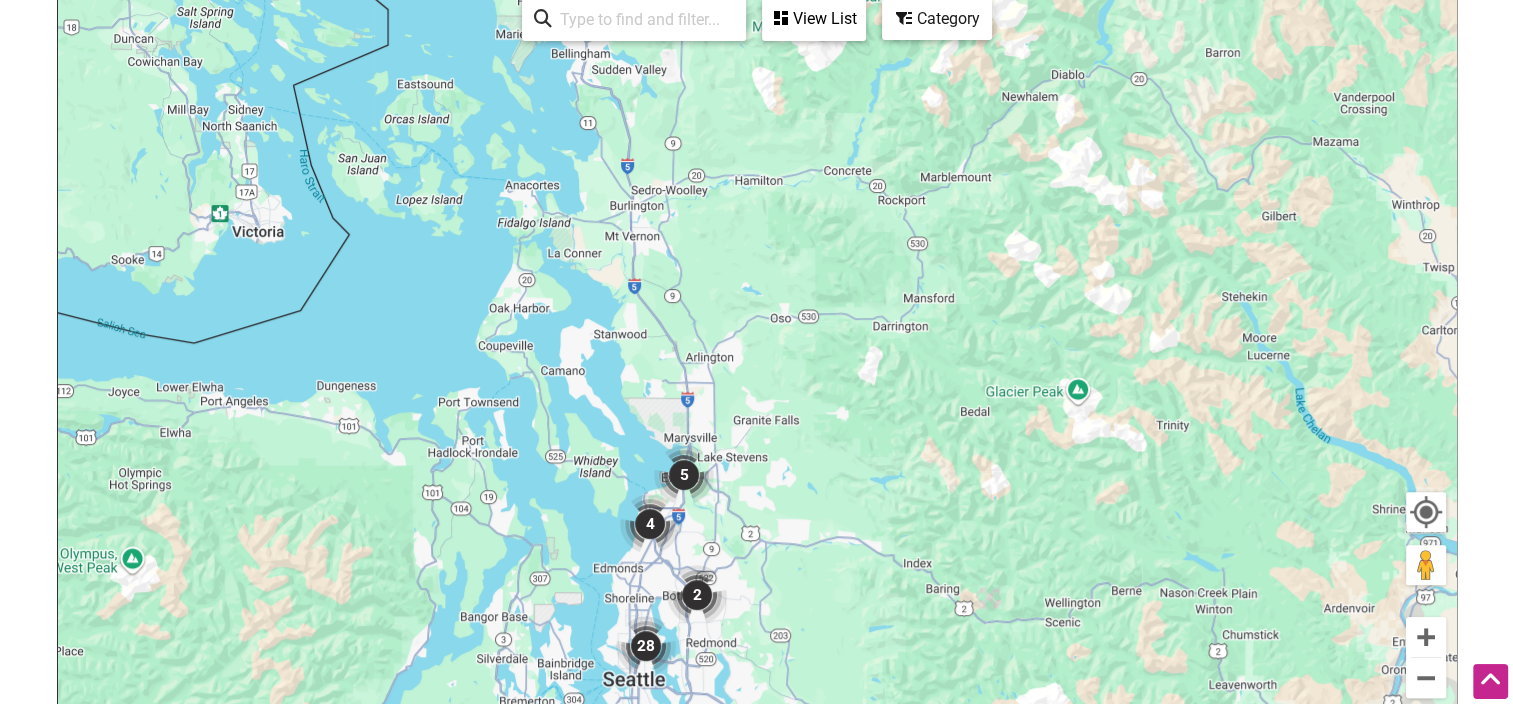 drag, startPoint x: 1080, startPoint y: 429, endPoint x: 974, endPoint y: 604, distance: 204.59961 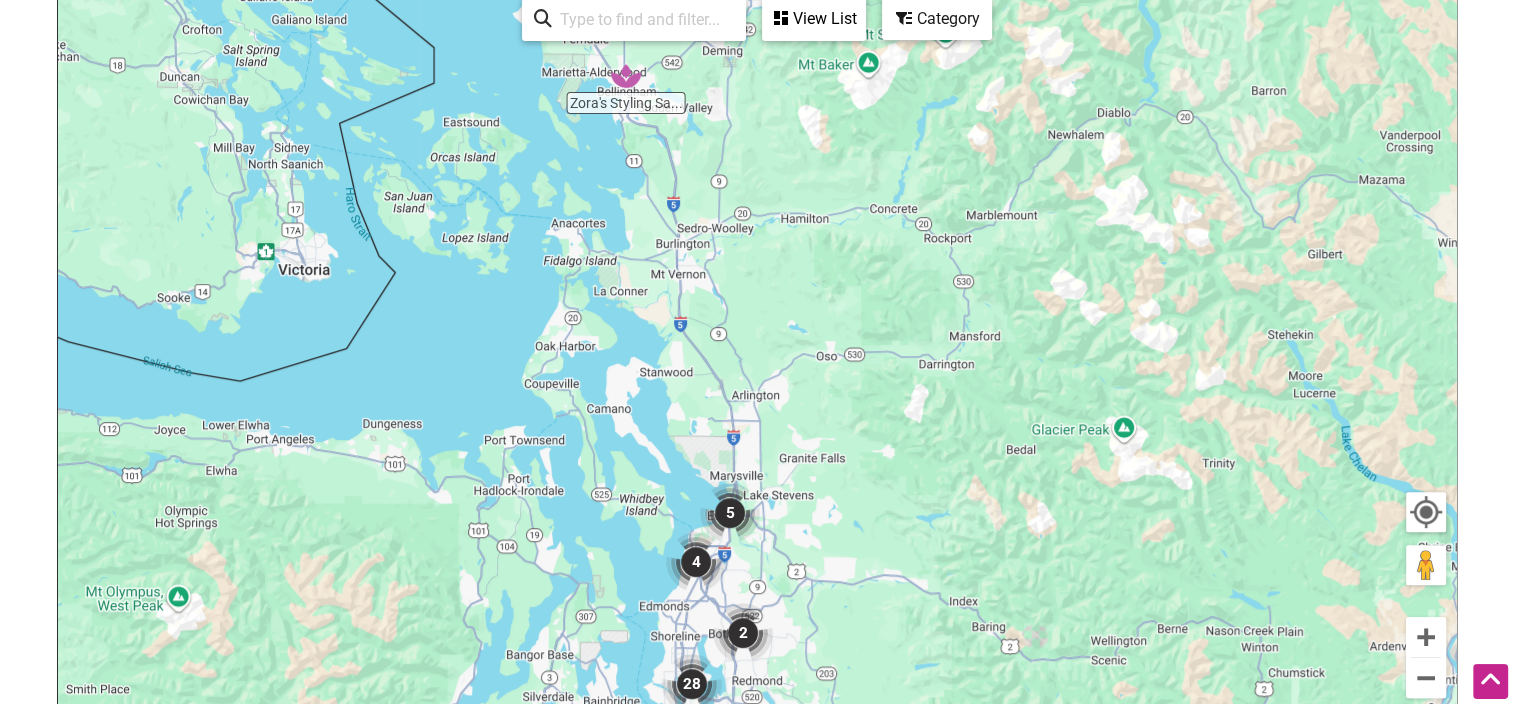 drag, startPoint x: 837, startPoint y: 381, endPoint x: 892, endPoint y: 312, distance: 88.23831 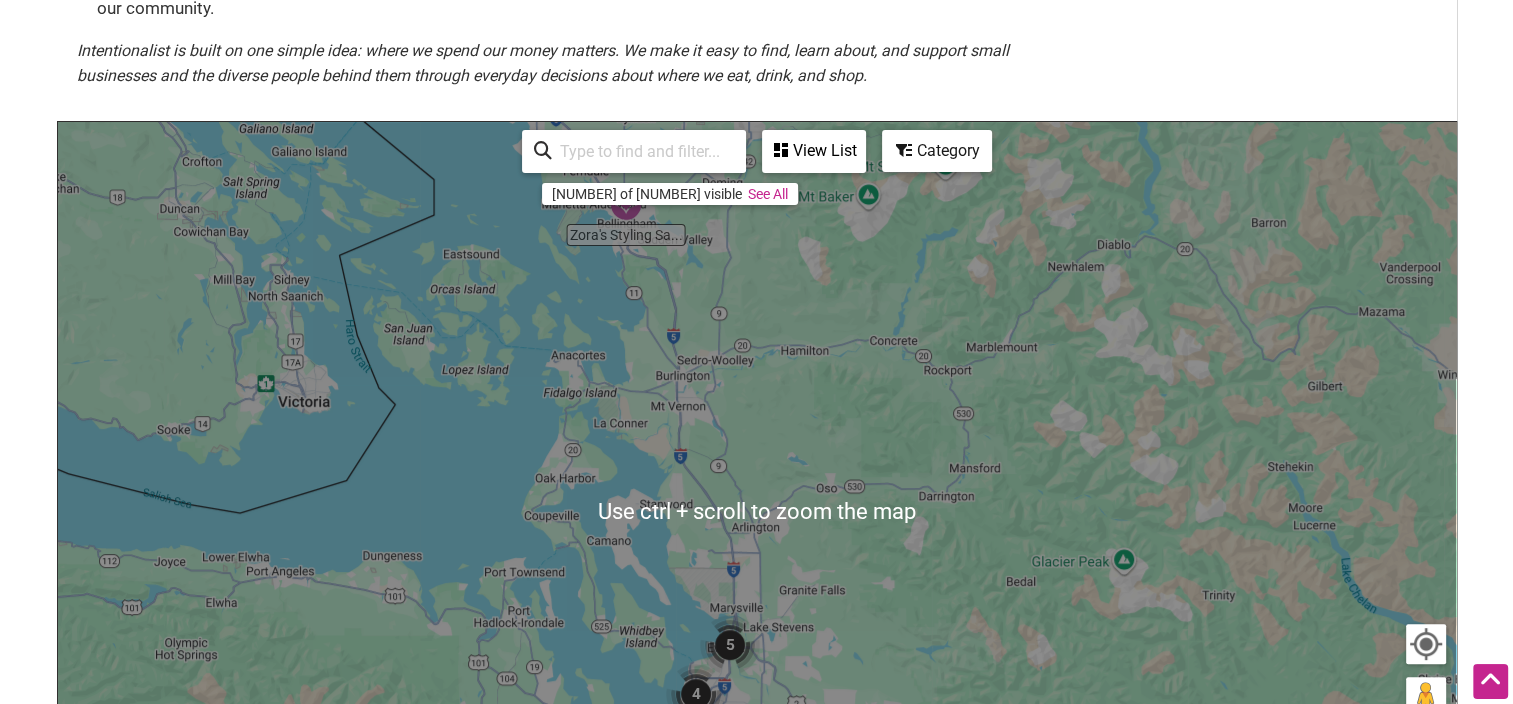 scroll, scrollTop: 400, scrollLeft: 0, axis: vertical 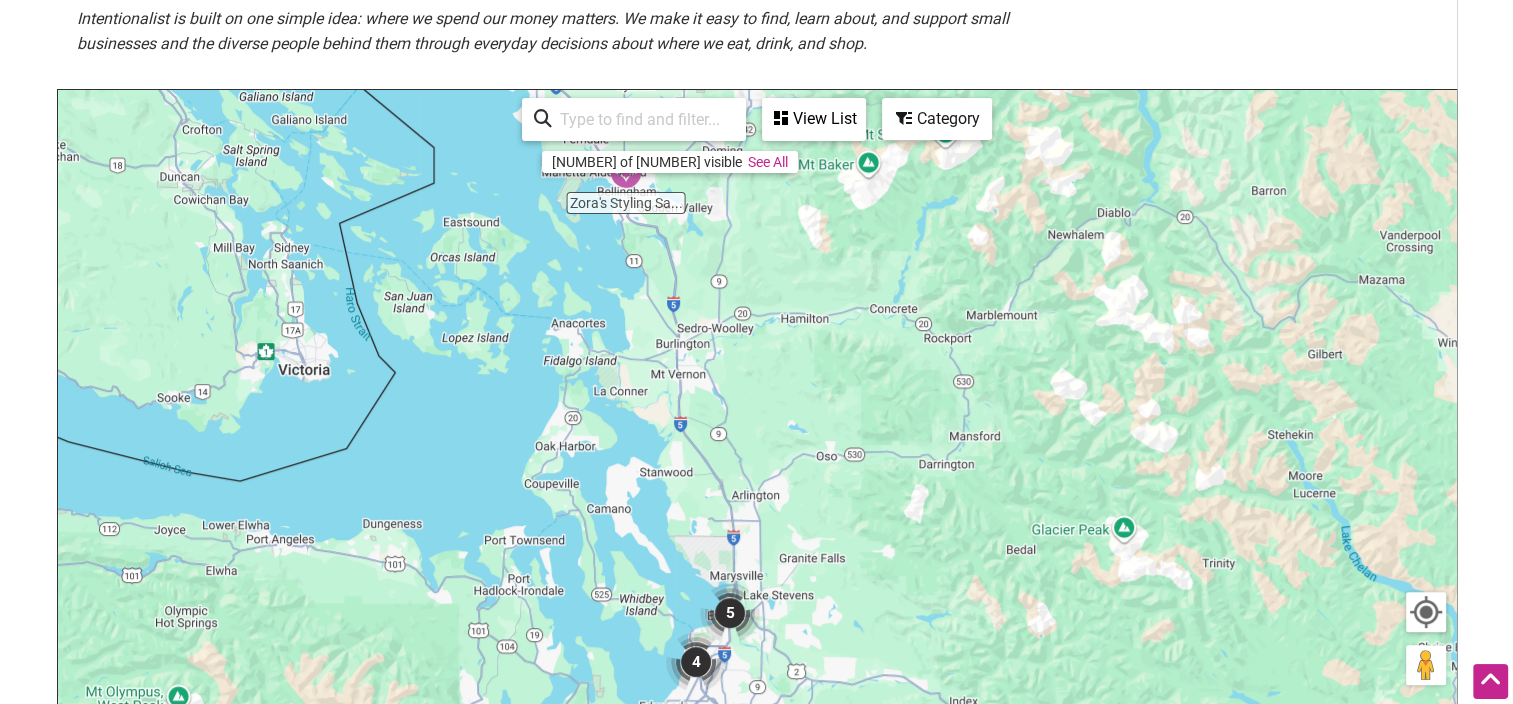 click on "To navigate, press the arrow keys." at bounding box center [757, 479] 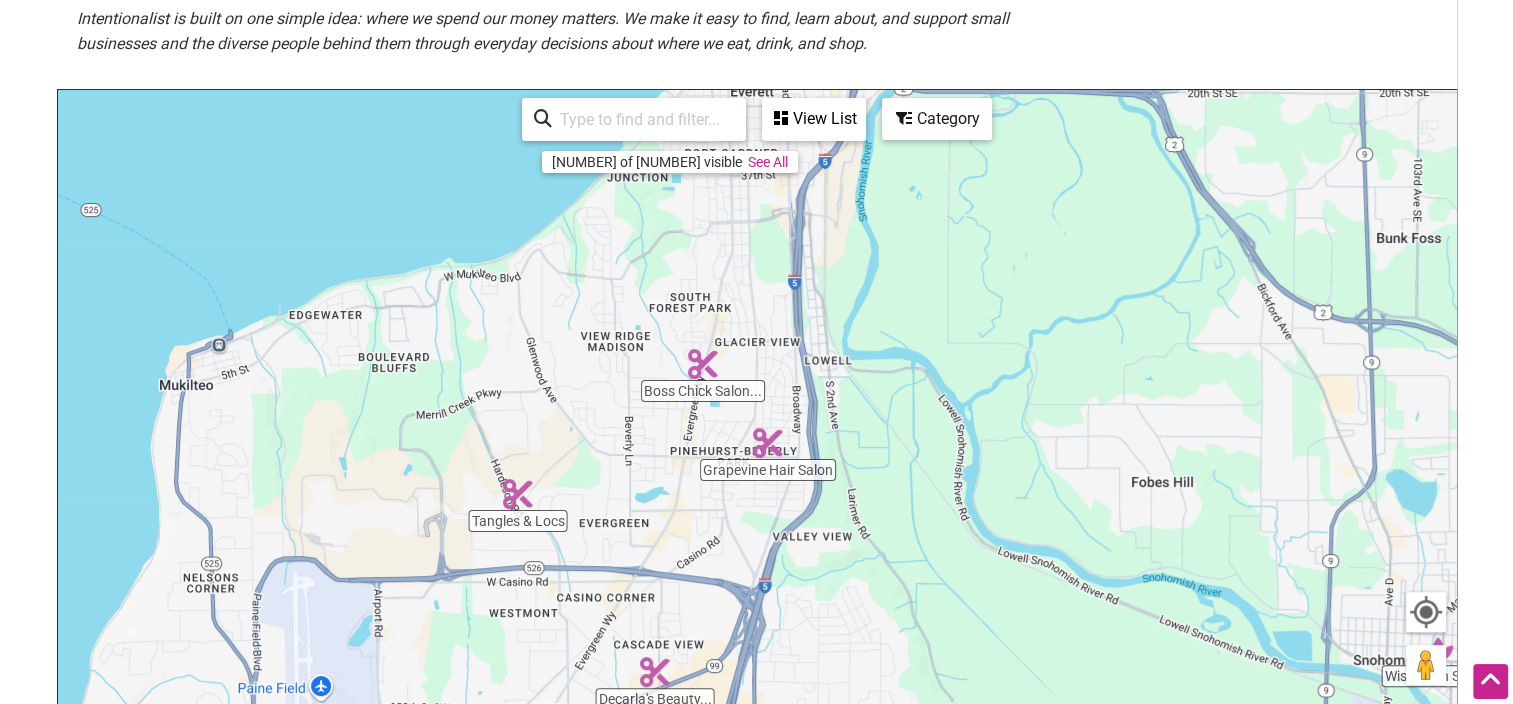 drag, startPoint x: 699, startPoint y: 517, endPoint x: 924, endPoint y: 573, distance: 231.86418 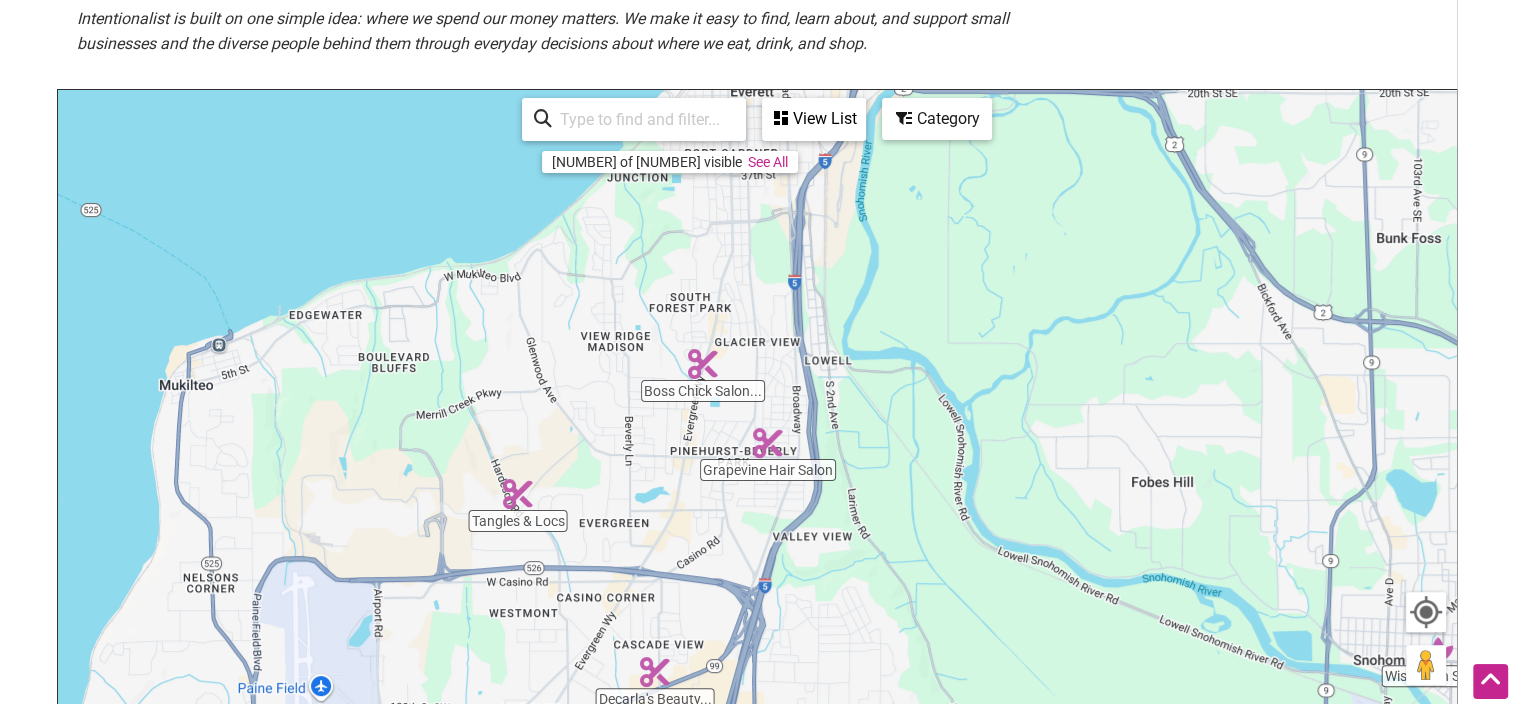click on "To navigate, press the arrow keys." at bounding box center (757, 479) 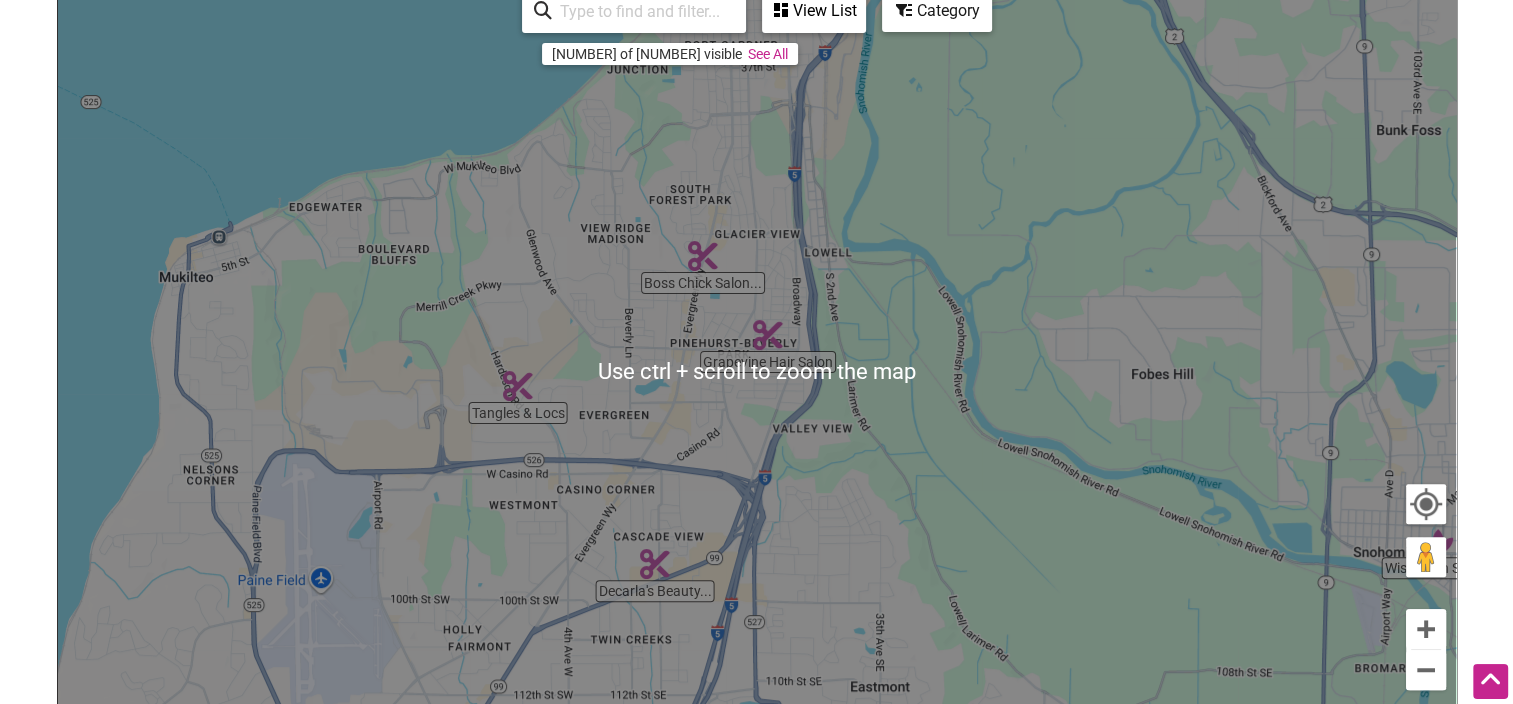 scroll, scrollTop: 500, scrollLeft: 0, axis: vertical 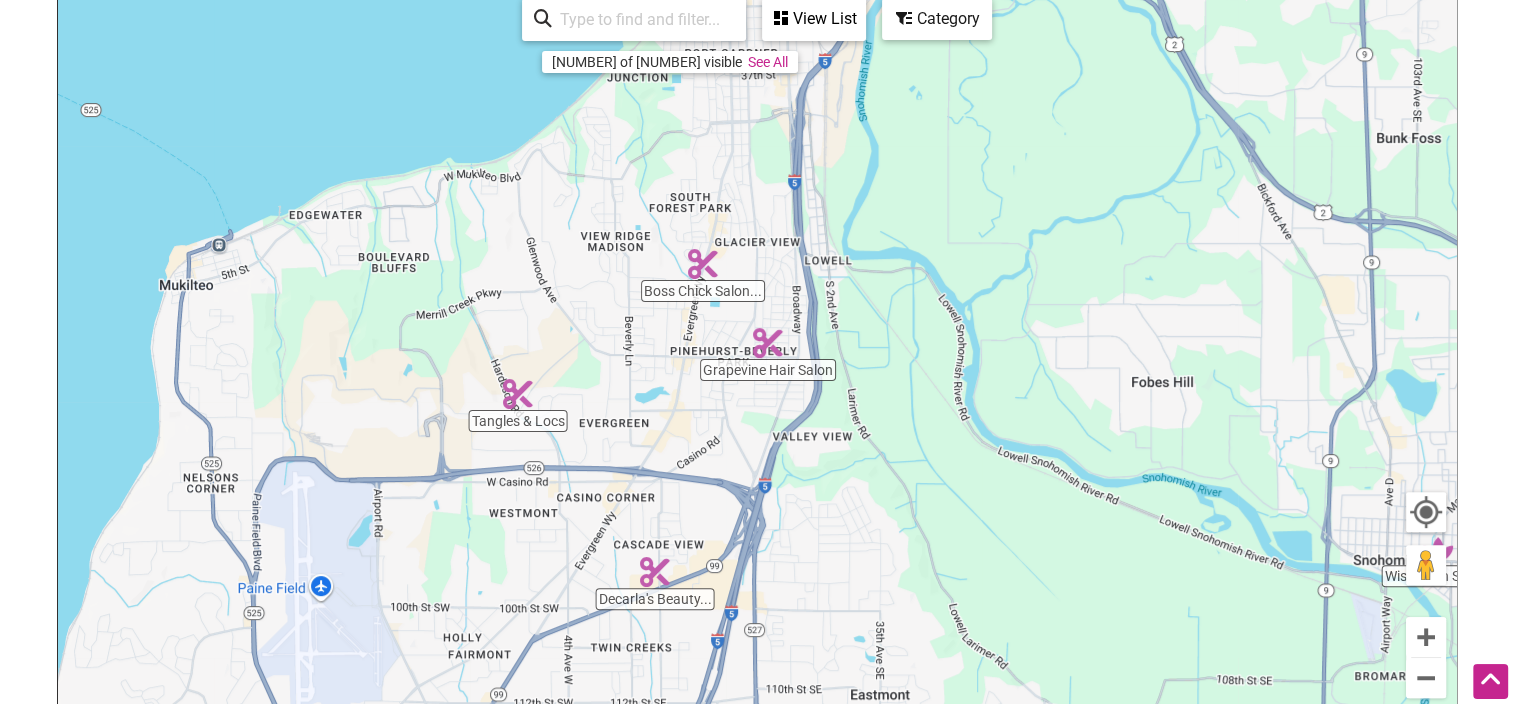 click on "To navigate, press the arrow keys." at bounding box center (757, 379) 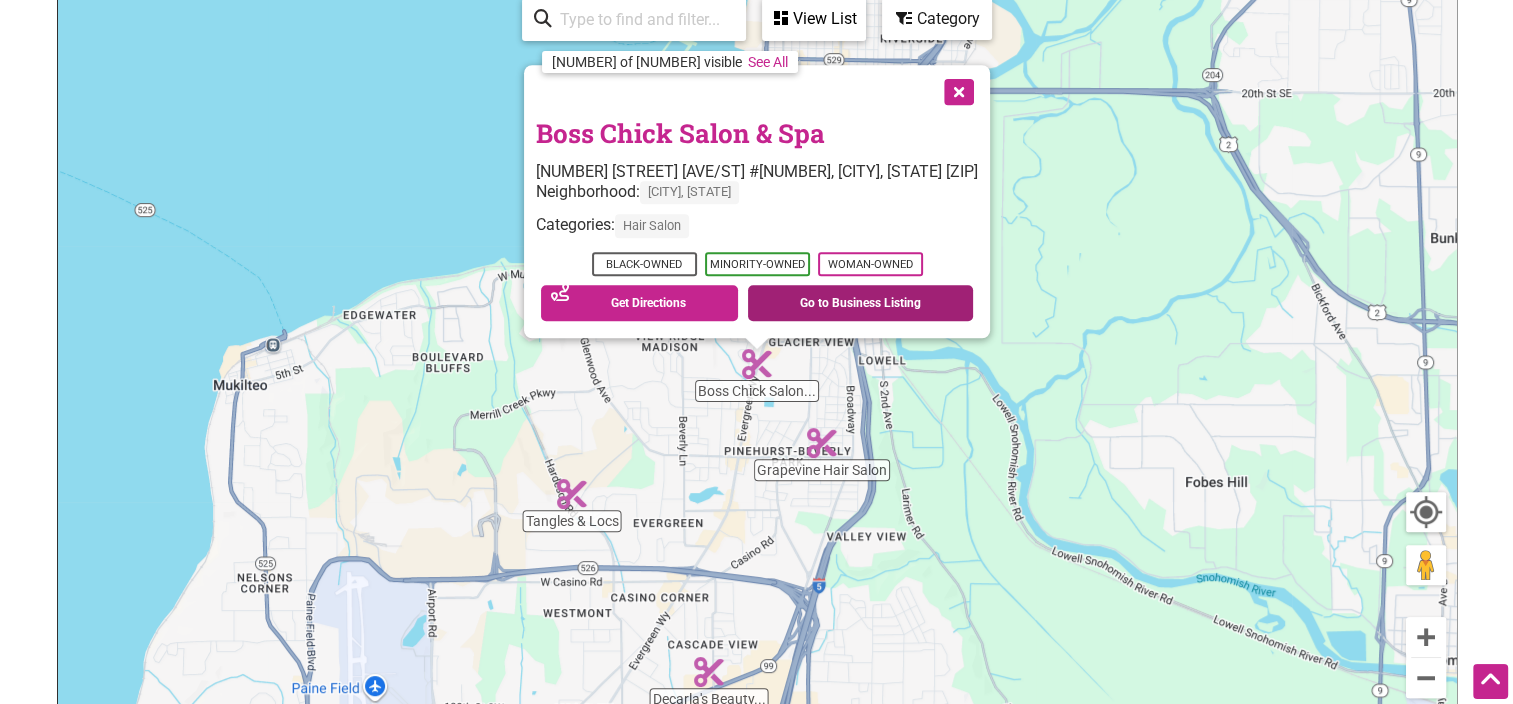 click on "Go to Business Listing" at bounding box center [860, 303] 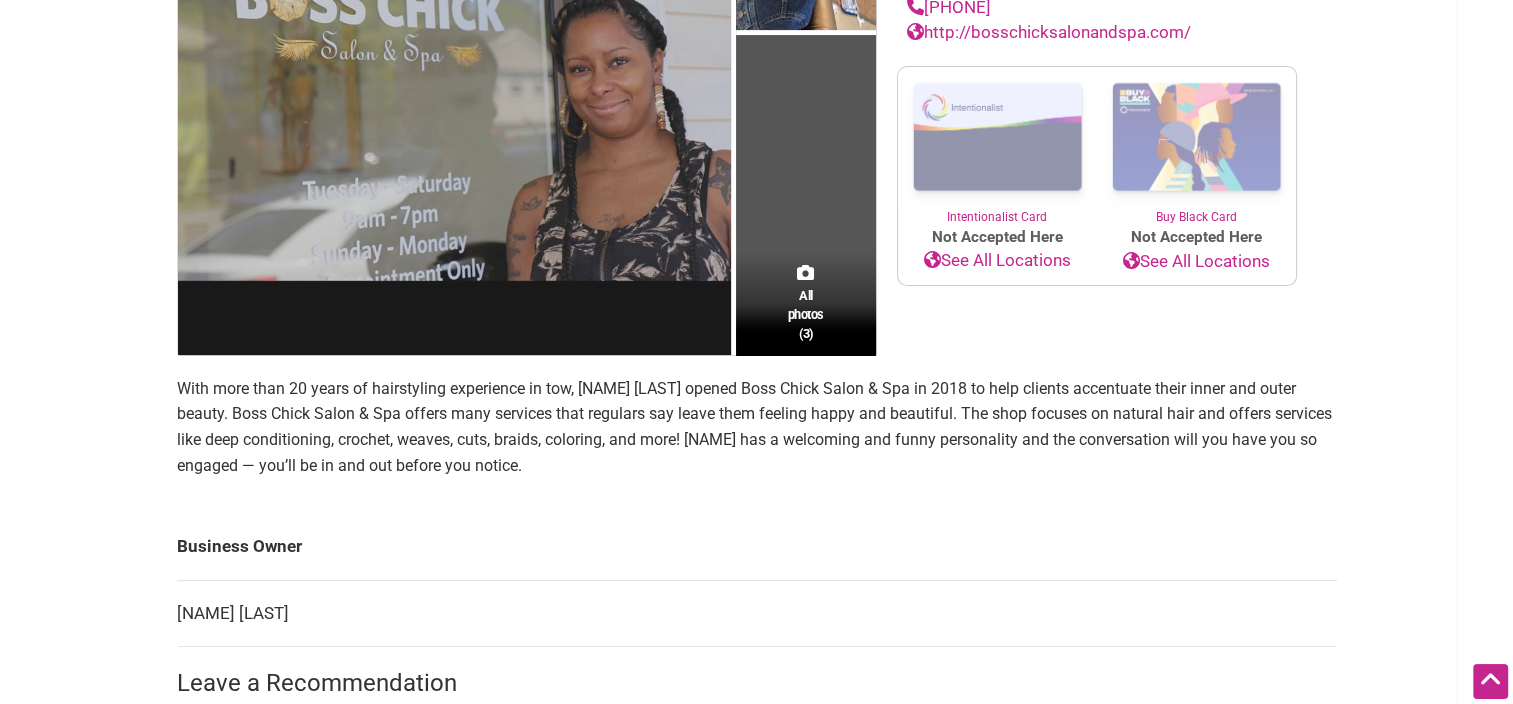 scroll, scrollTop: 400, scrollLeft: 0, axis: vertical 